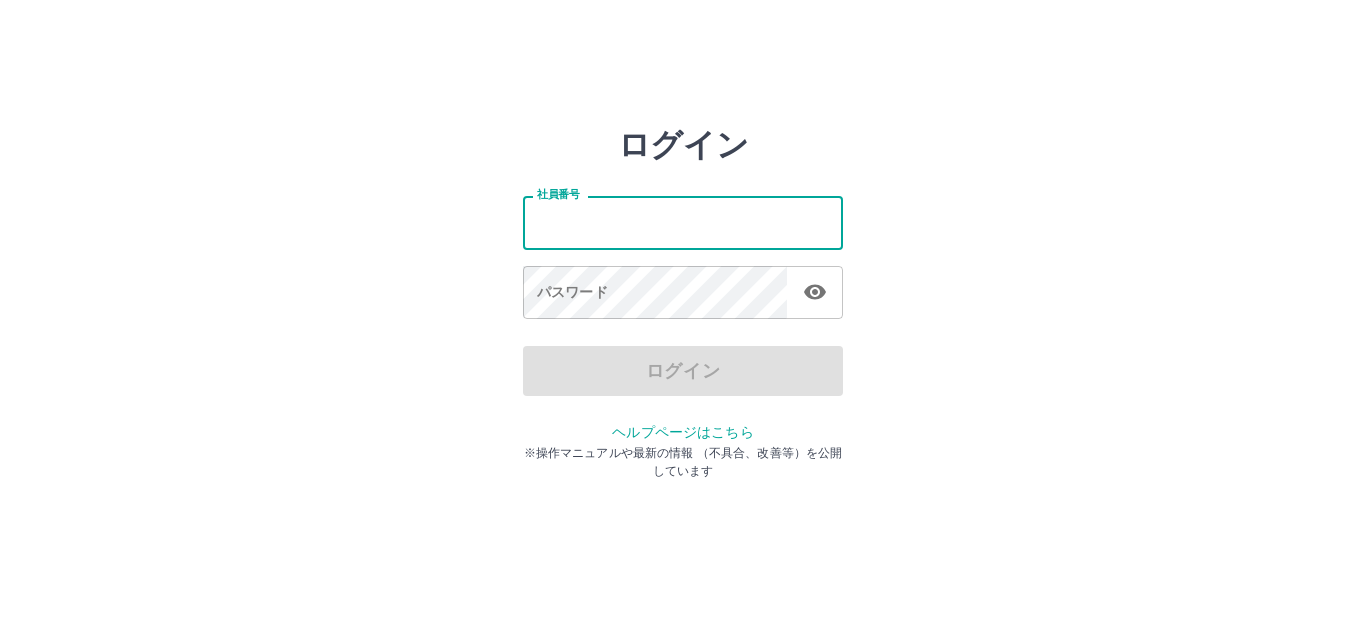 scroll, scrollTop: 0, scrollLeft: 0, axis: both 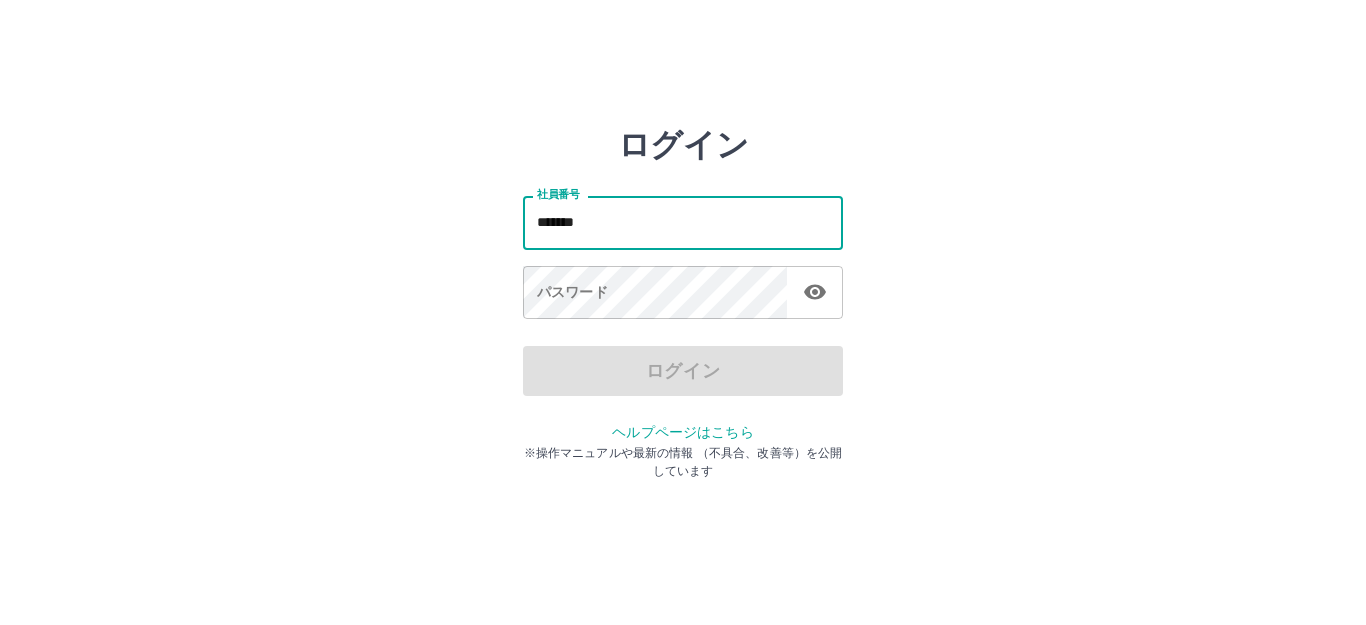 drag, startPoint x: 597, startPoint y: 222, endPoint x: 536, endPoint y: 222, distance: 61 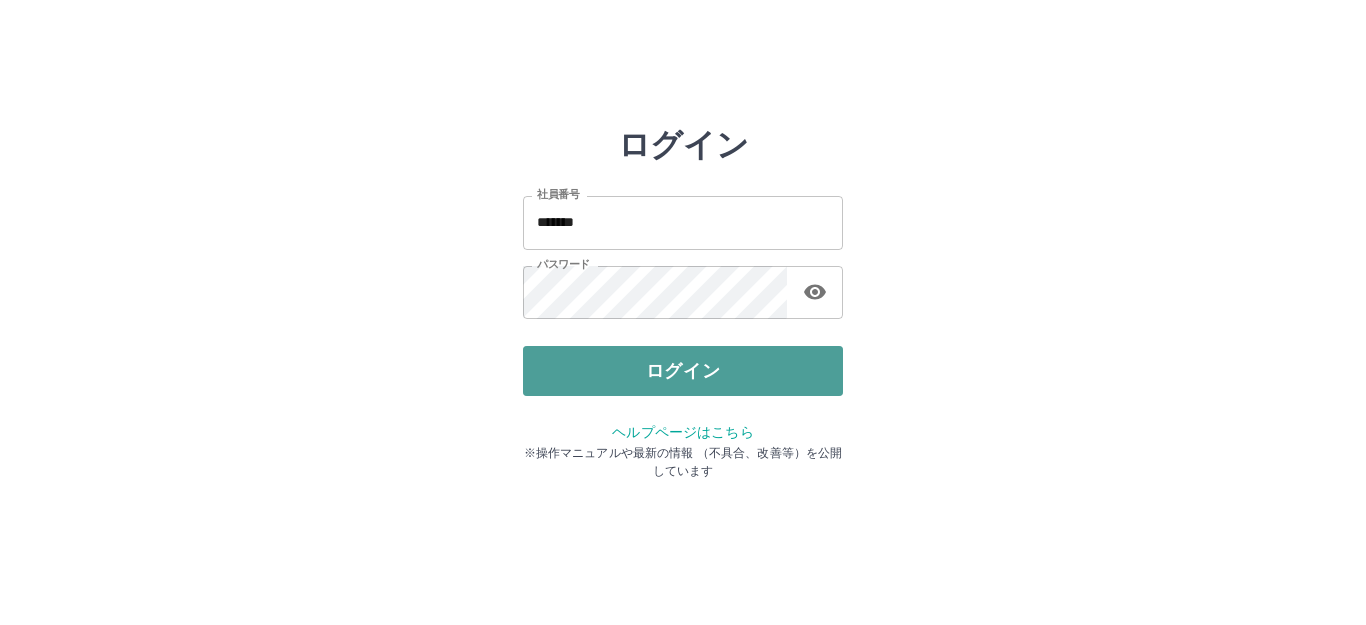 click on "ログイン" at bounding box center (683, 371) 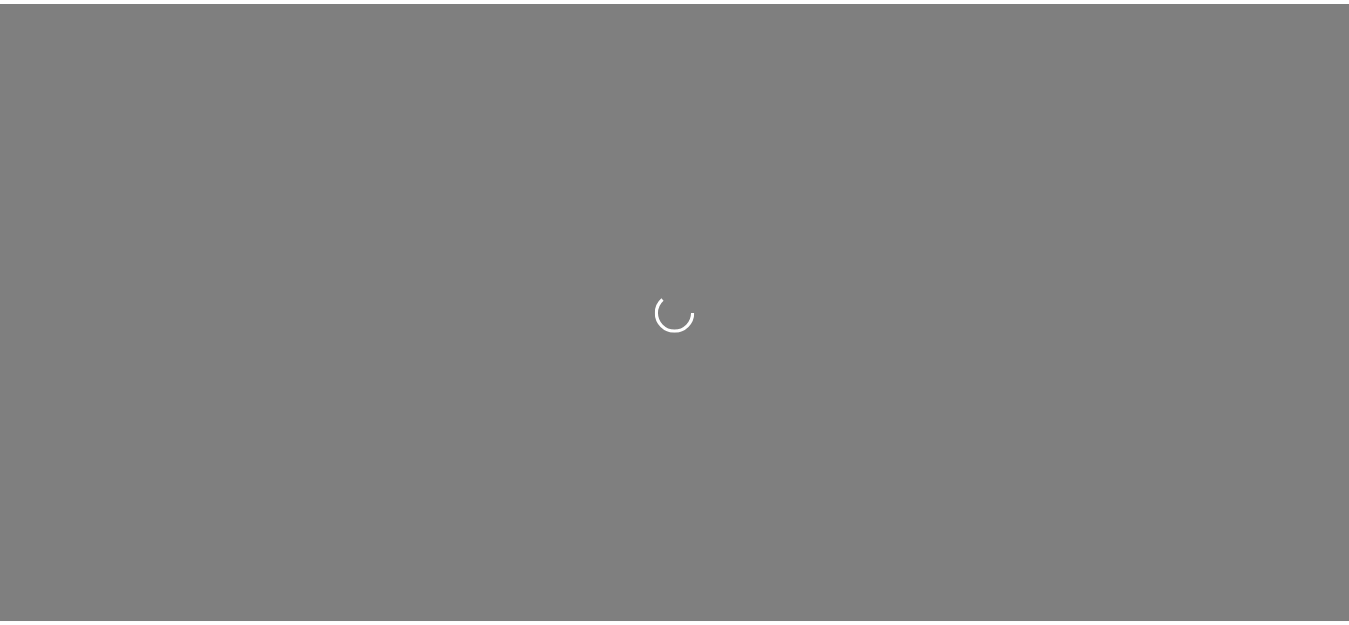 scroll, scrollTop: 0, scrollLeft: 0, axis: both 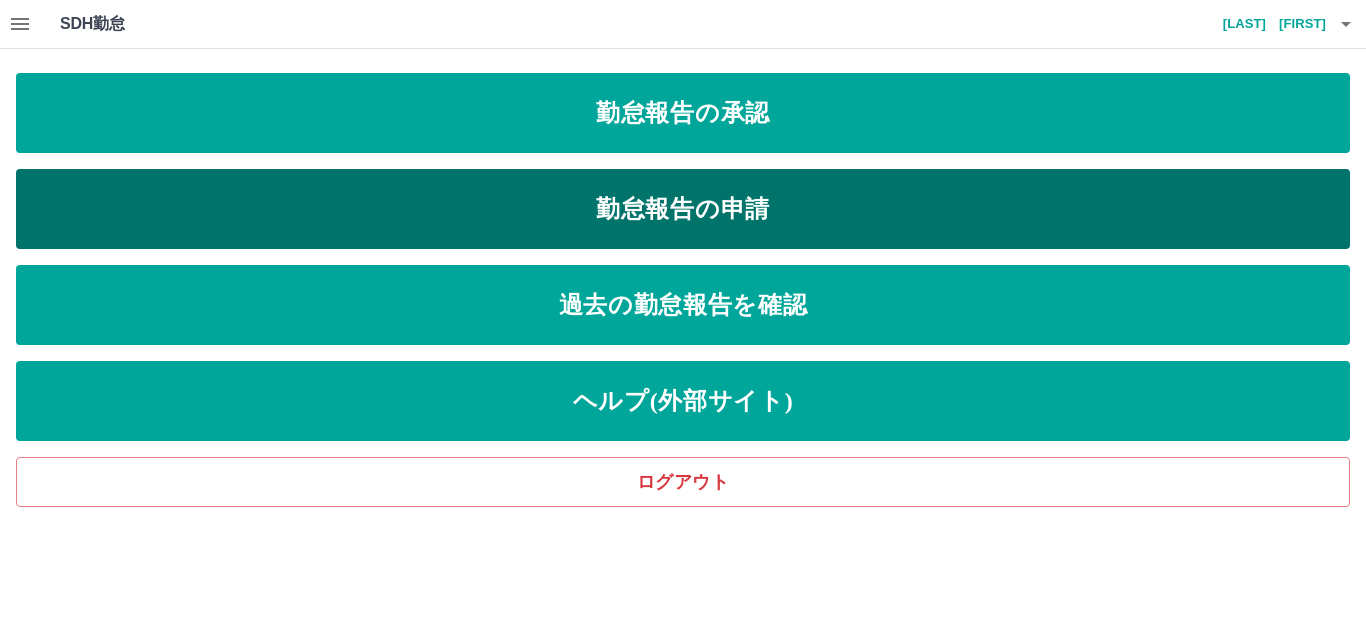 click on "勤怠報告の申請" at bounding box center [683, 209] 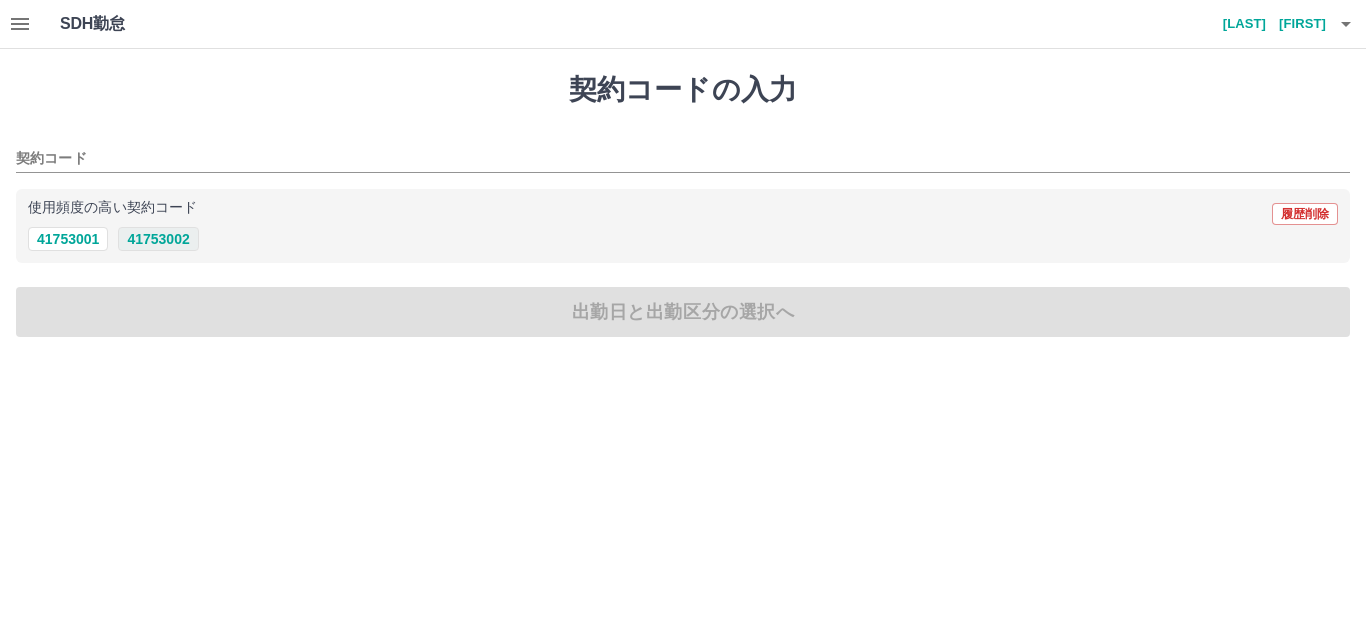 click on "41753002" at bounding box center [158, 239] 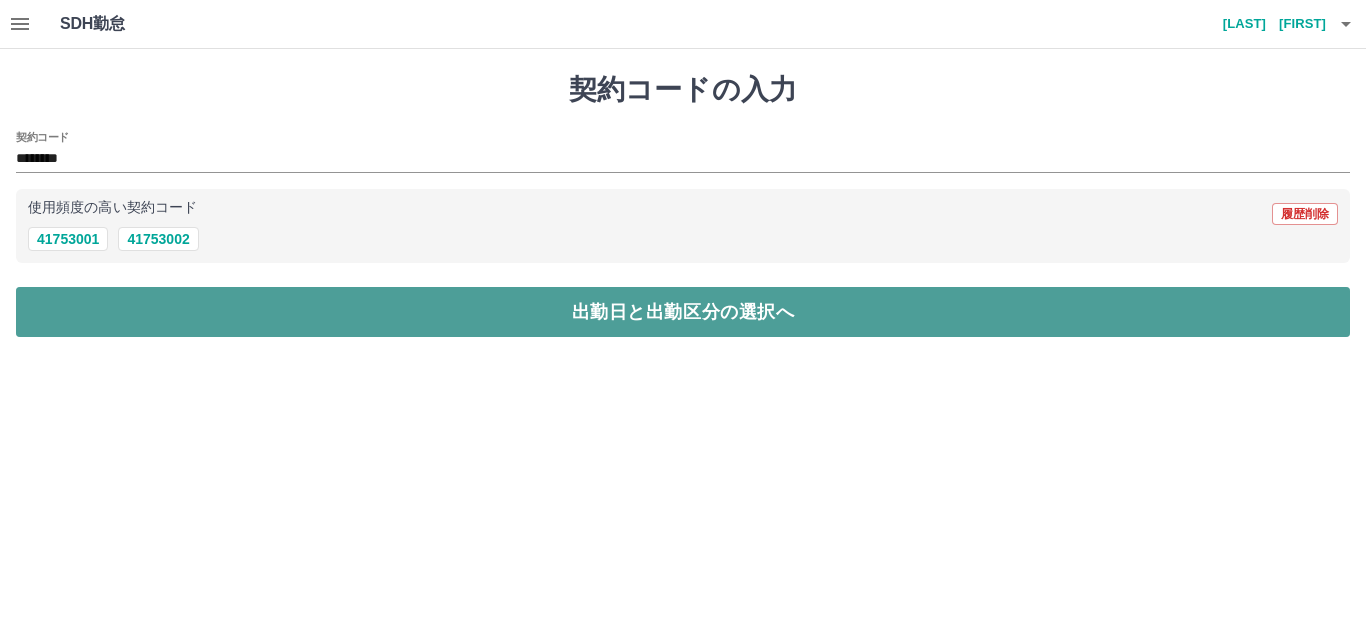 click on "出勤日と出勤区分の選択へ" at bounding box center [683, 312] 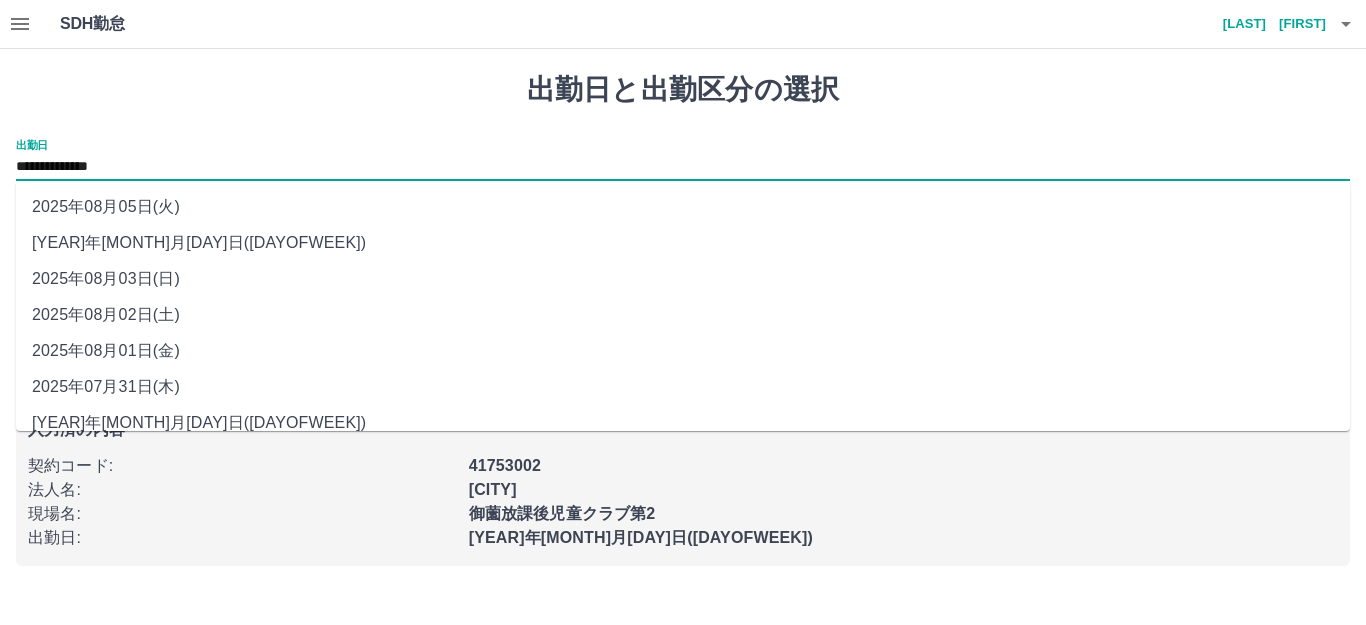 click on "**********" at bounding box center [683, 167] 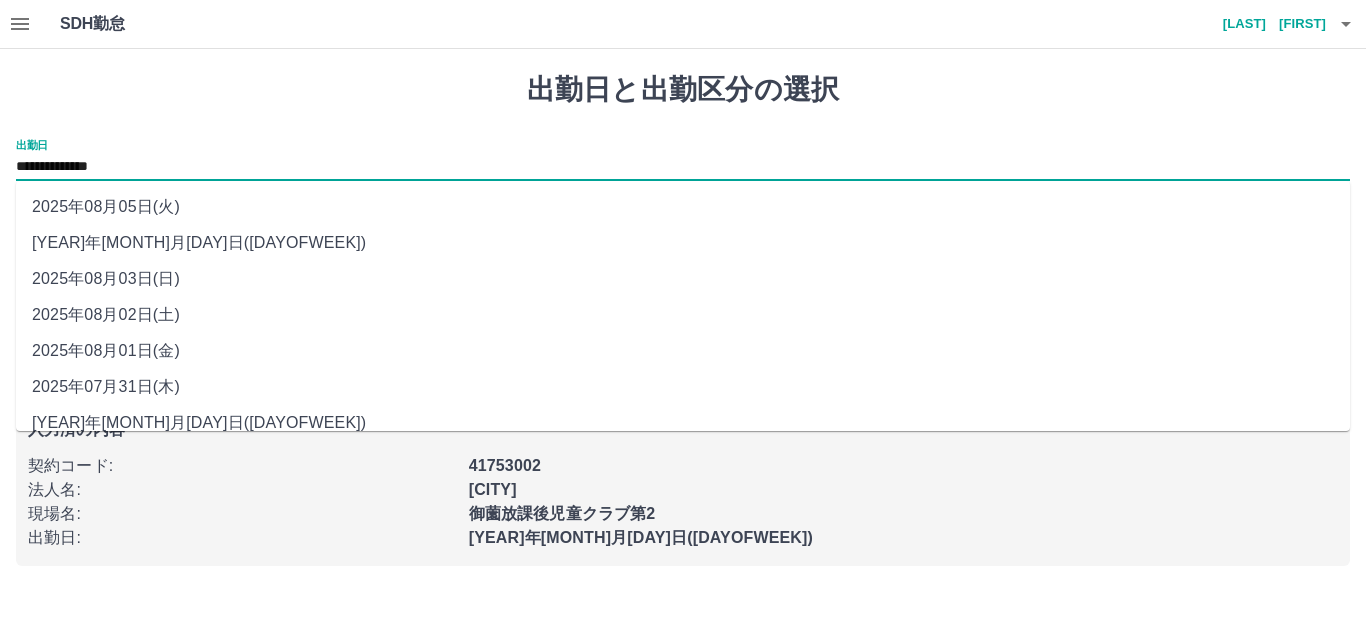 click on "2025年08月02日(土)" at bounding box center [683, 315] 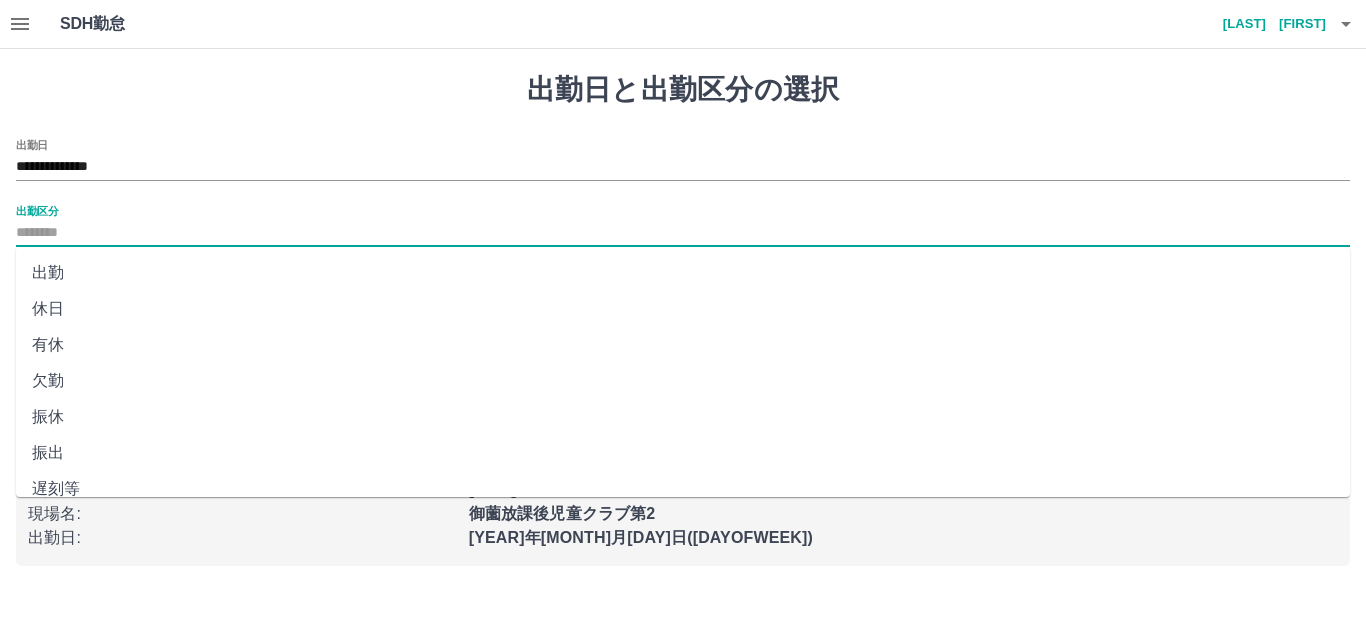 click on "出勤区分" at bounding box center [683, 233] 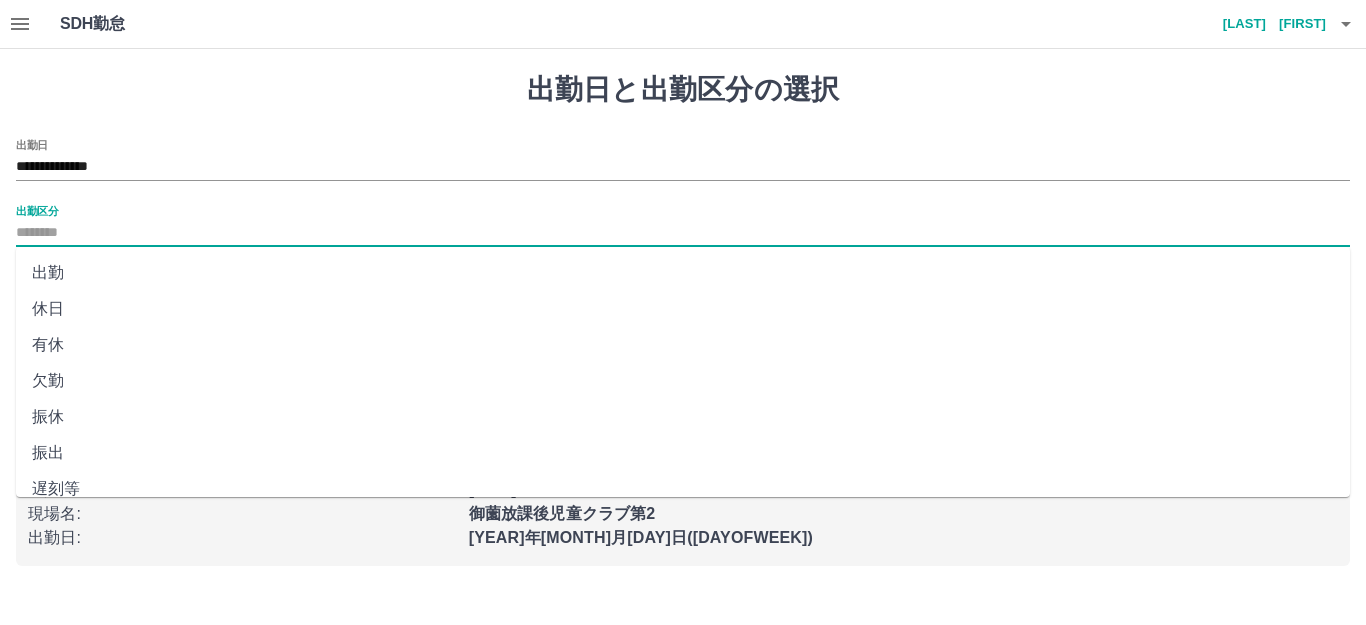 click on "出勤" at bounding box center [683, 273] 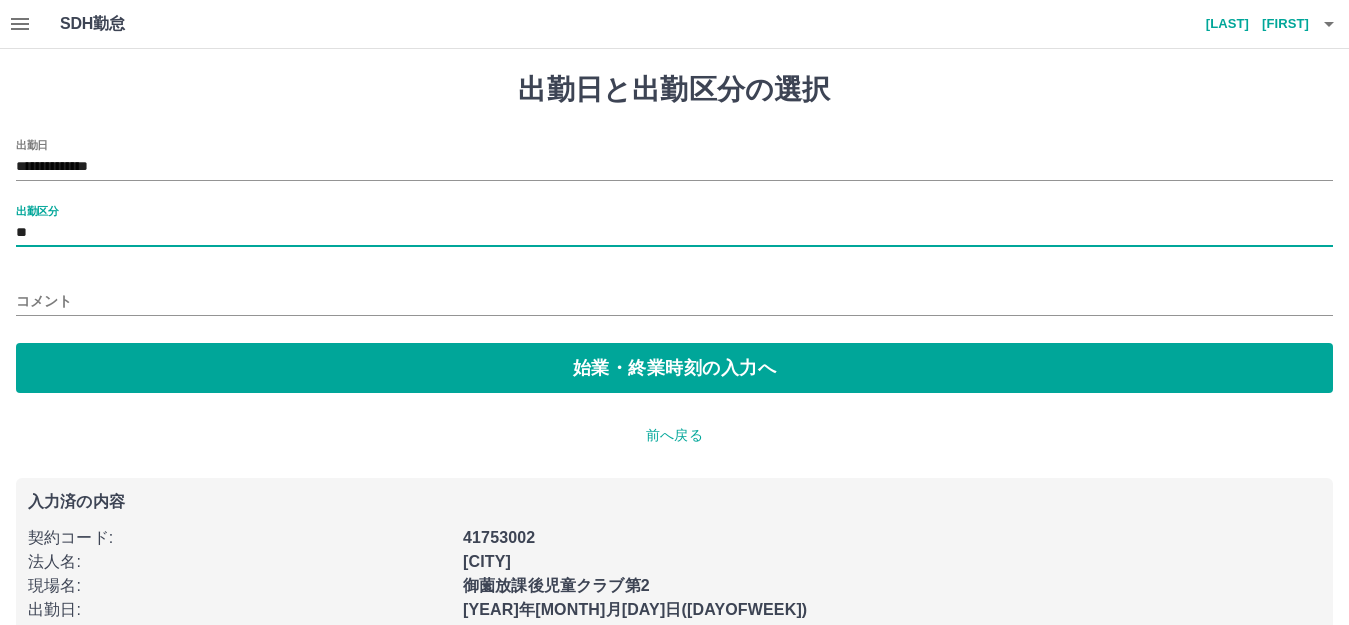 click on "コメント" at bounding box center [674, 301] 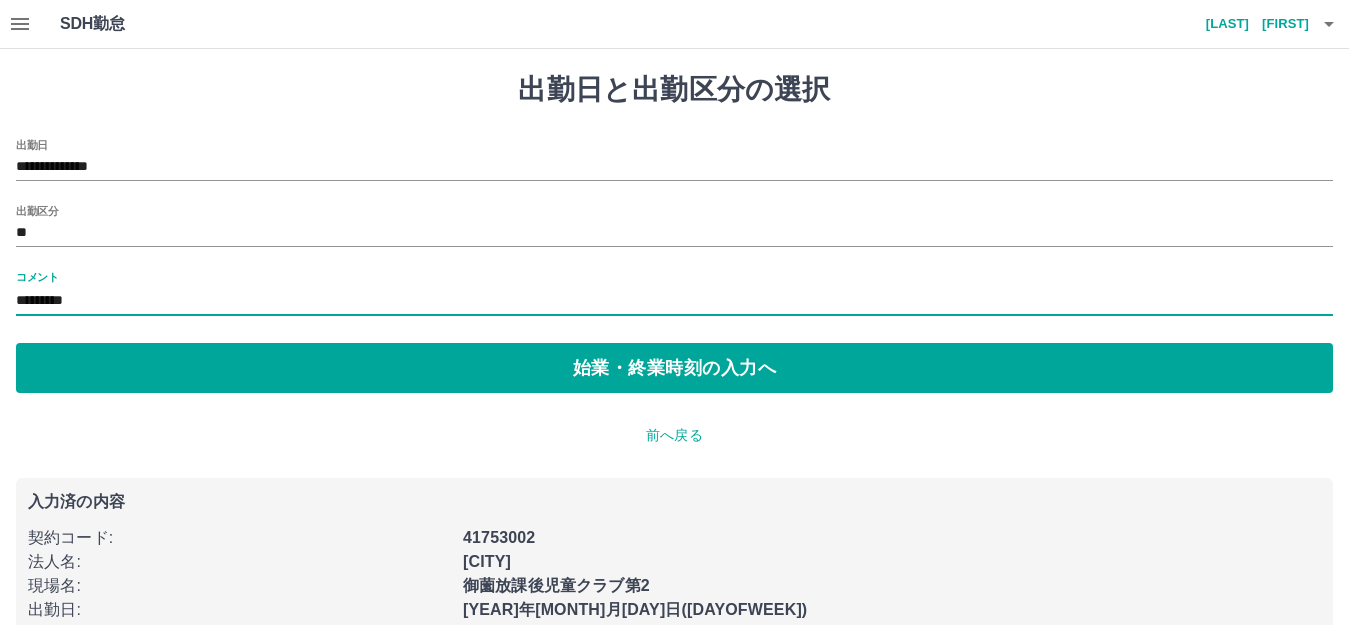 click on "*********" at bounding box center [674, 301] 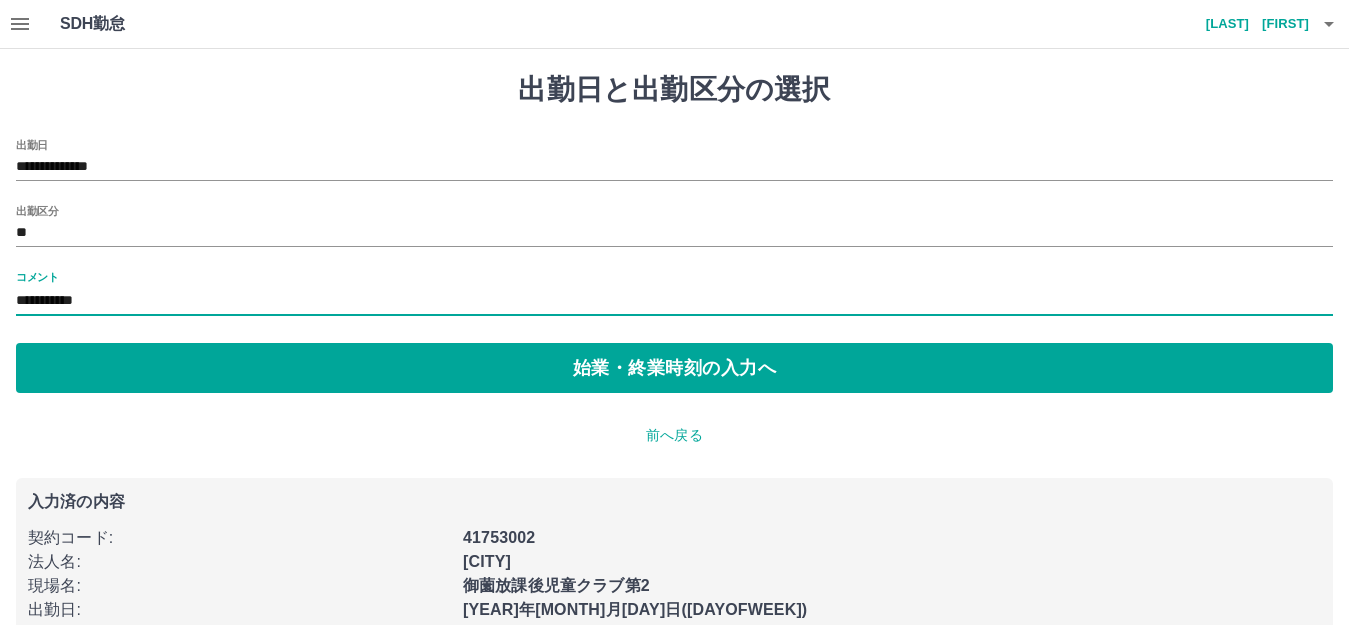 click on "**********" at bounding box center (674, 301) 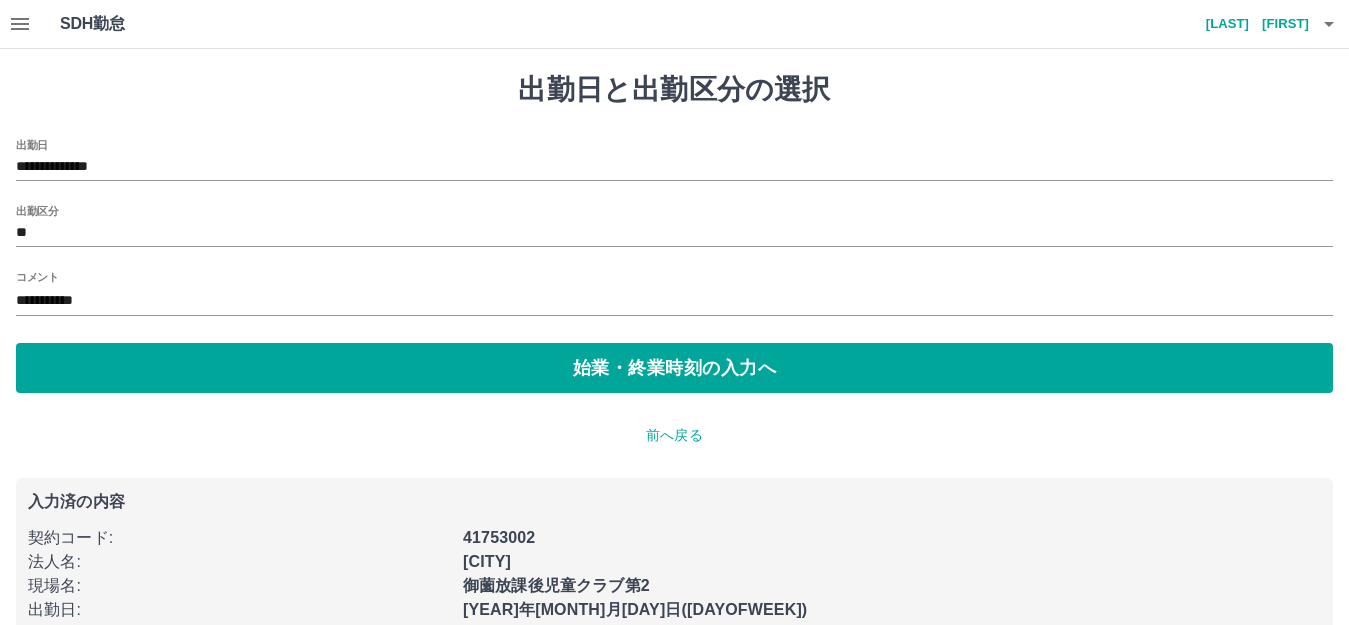 click on "**********" at bounding box center [674, 295] 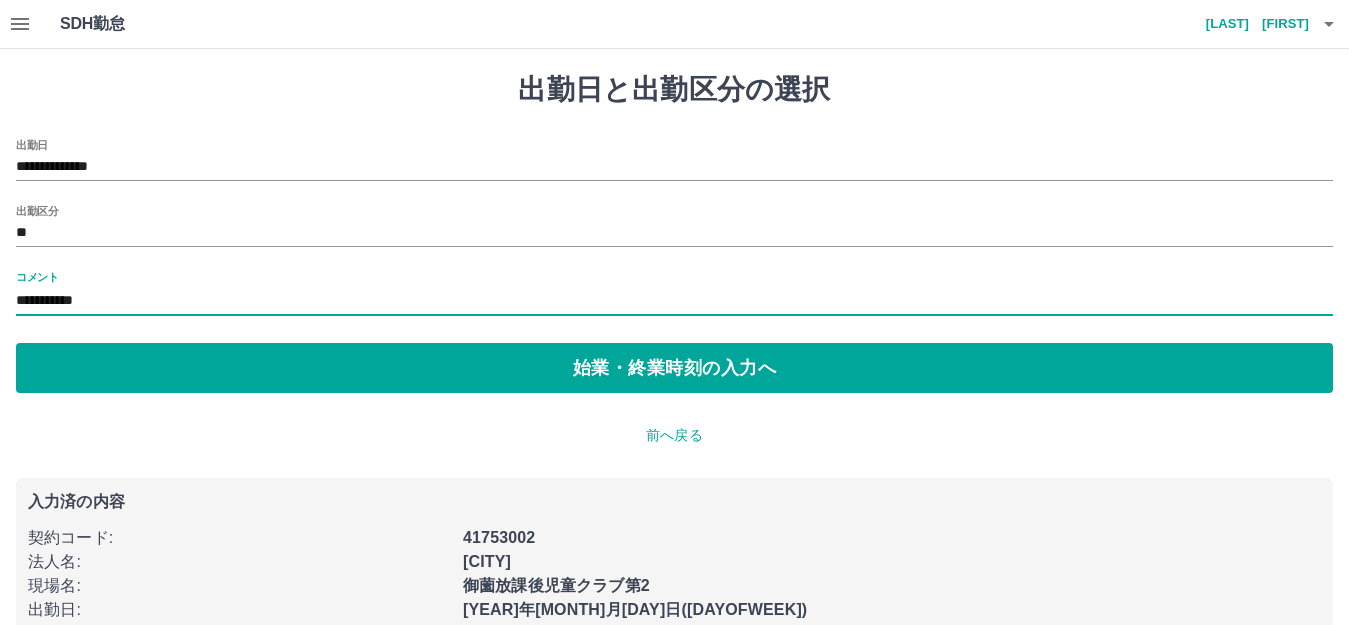click on "**********" at bounding box center [674, 301] 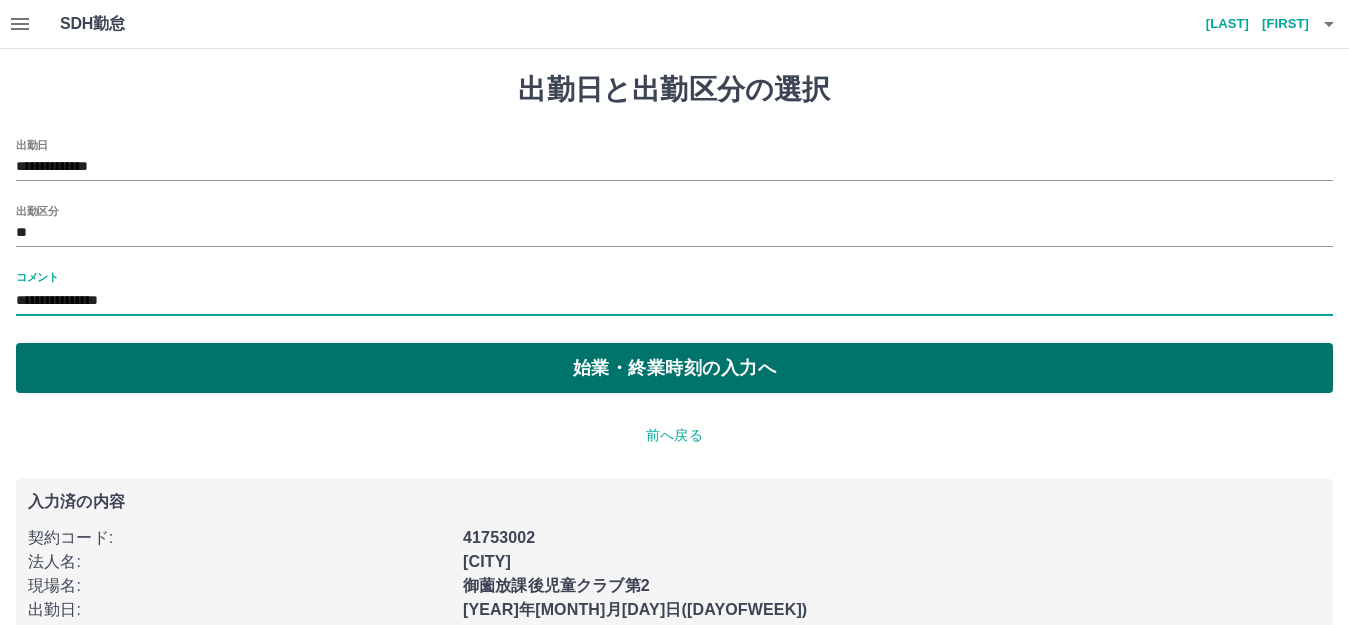 type on "**********" 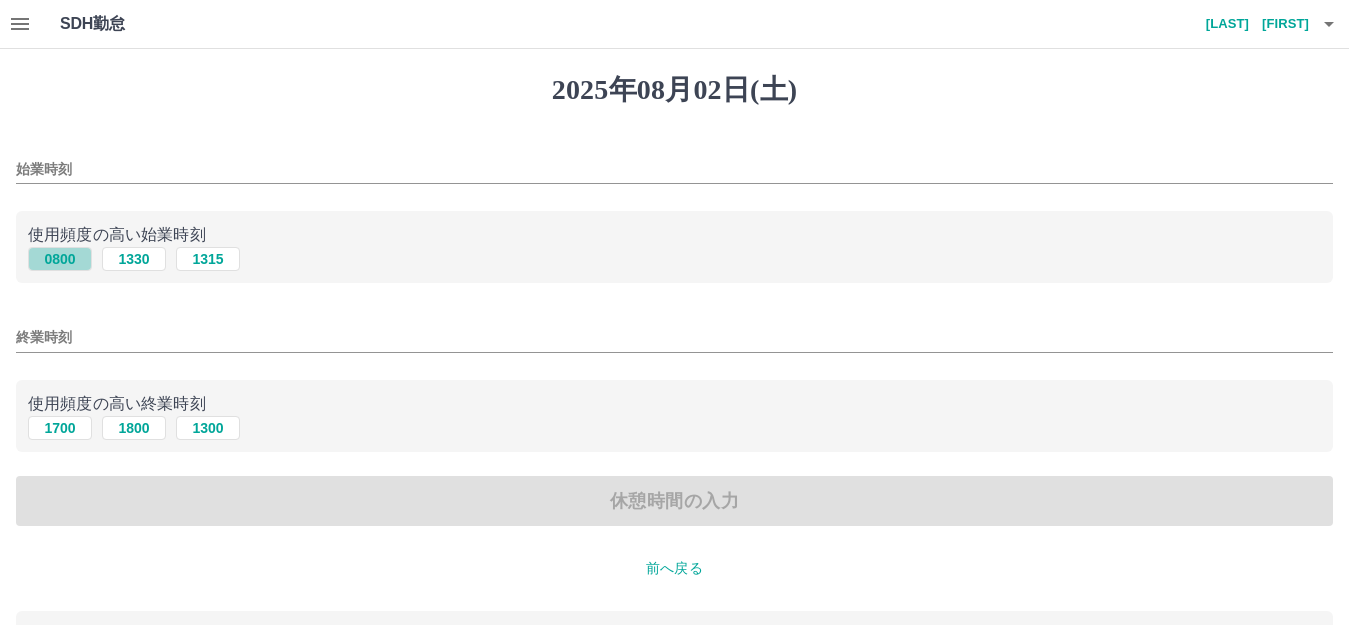 click on "0800" at bounding box center [60, 259] 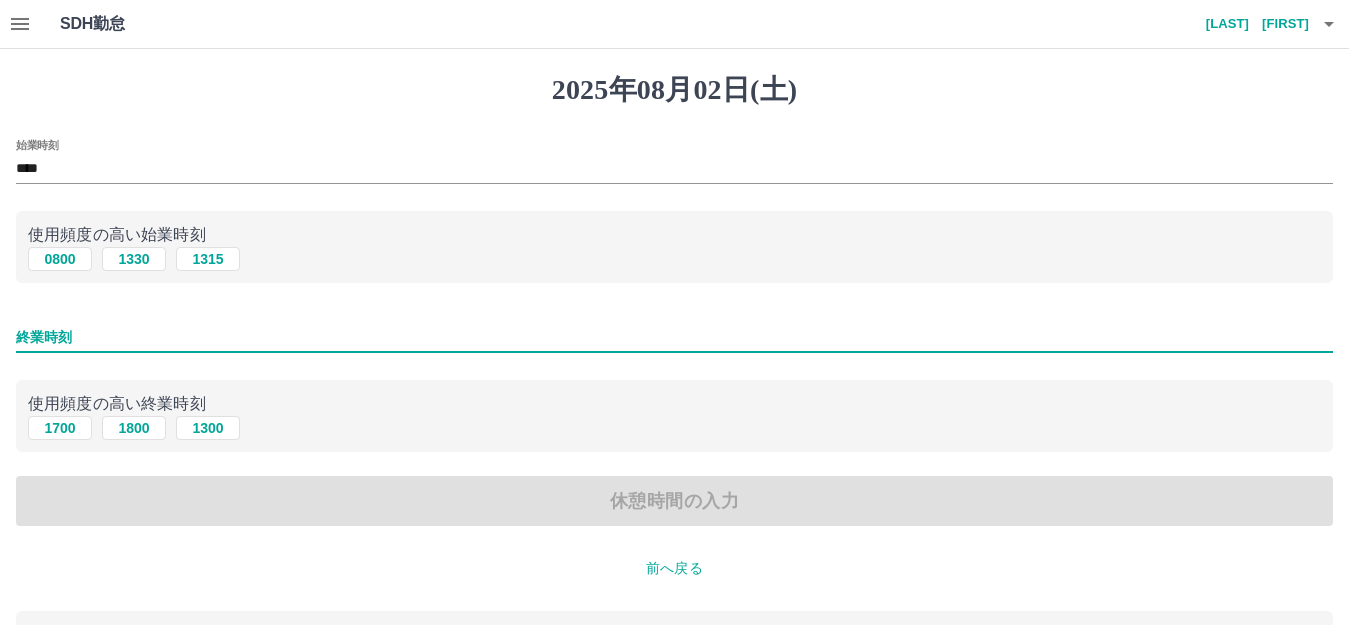 click on "終業時刻" at bounding box center [674, 337] 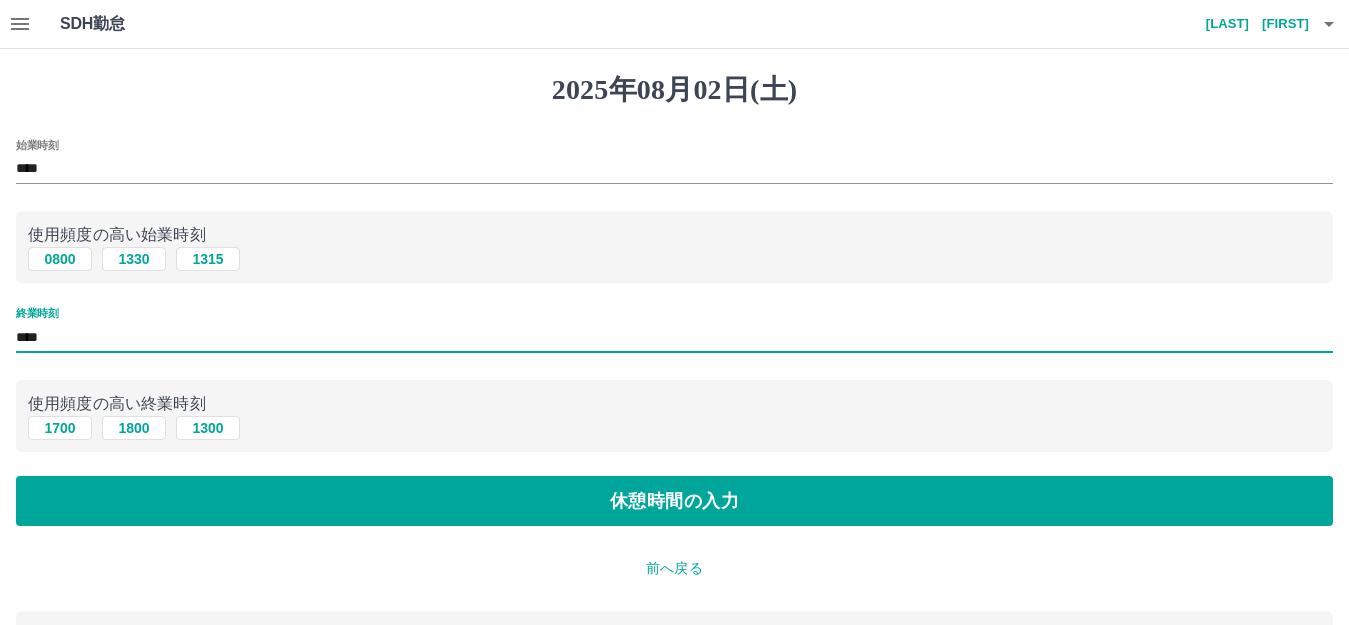 type on "****" 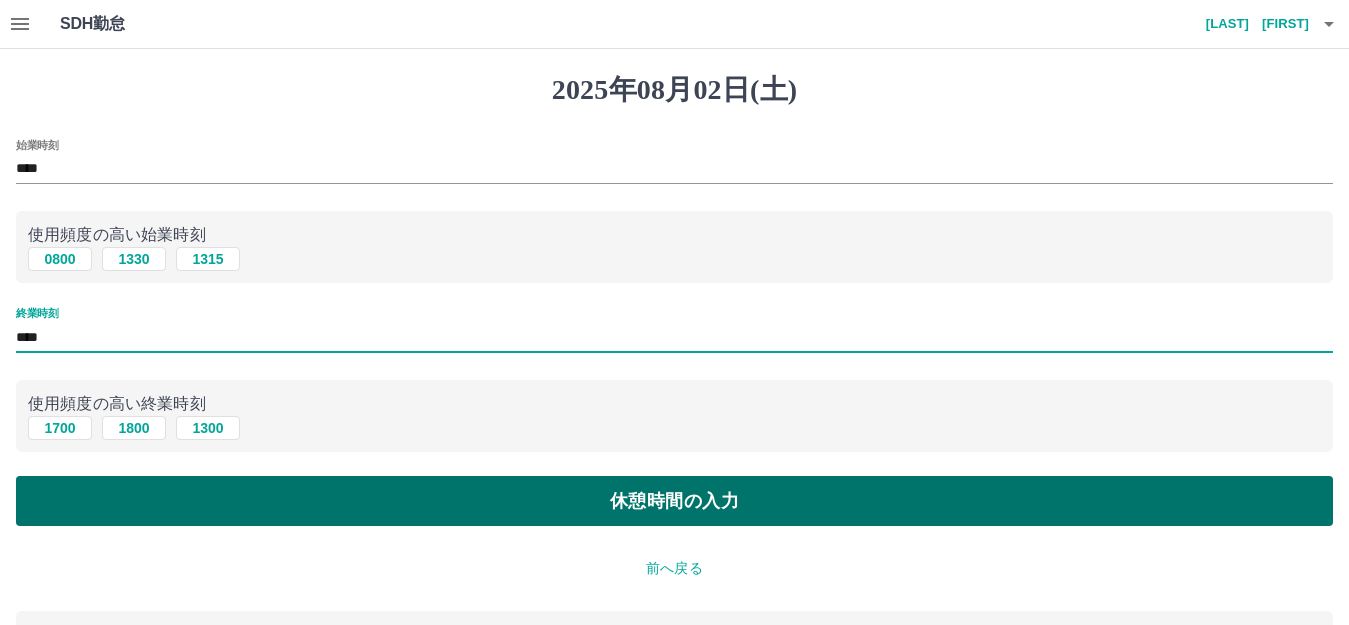 click on "休憩時間の入力" at bounding box center (674, 501) 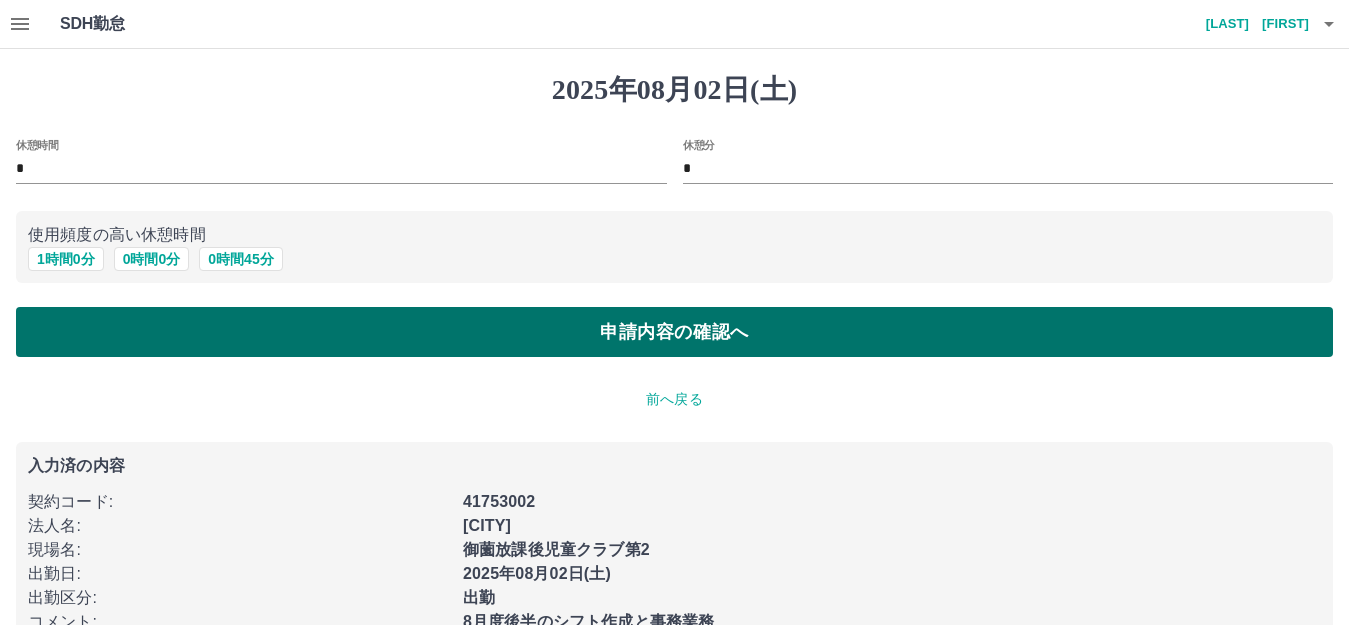 click on "申請内容の確認へ" at bounding box center [674, 332] 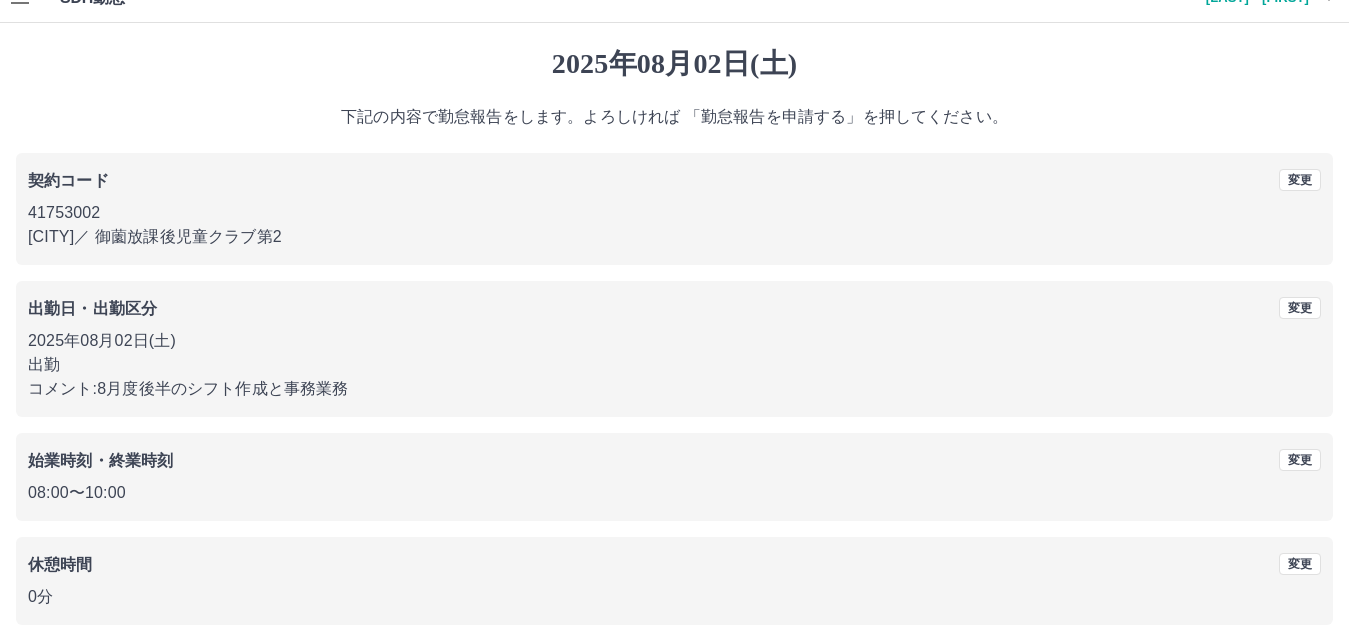 scroll, scrollTop: 196, scrollLeft: 0, axis: vertical 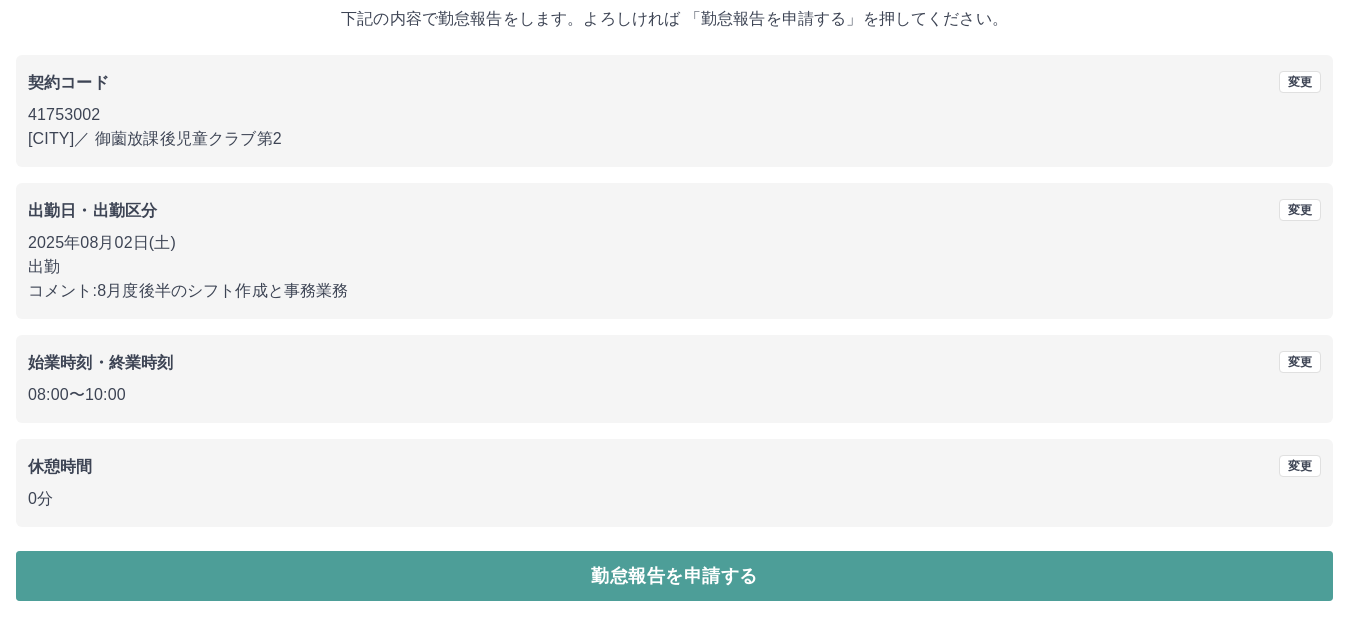 click on "勤怠報告を申請する" at bounding box center (674, 576) 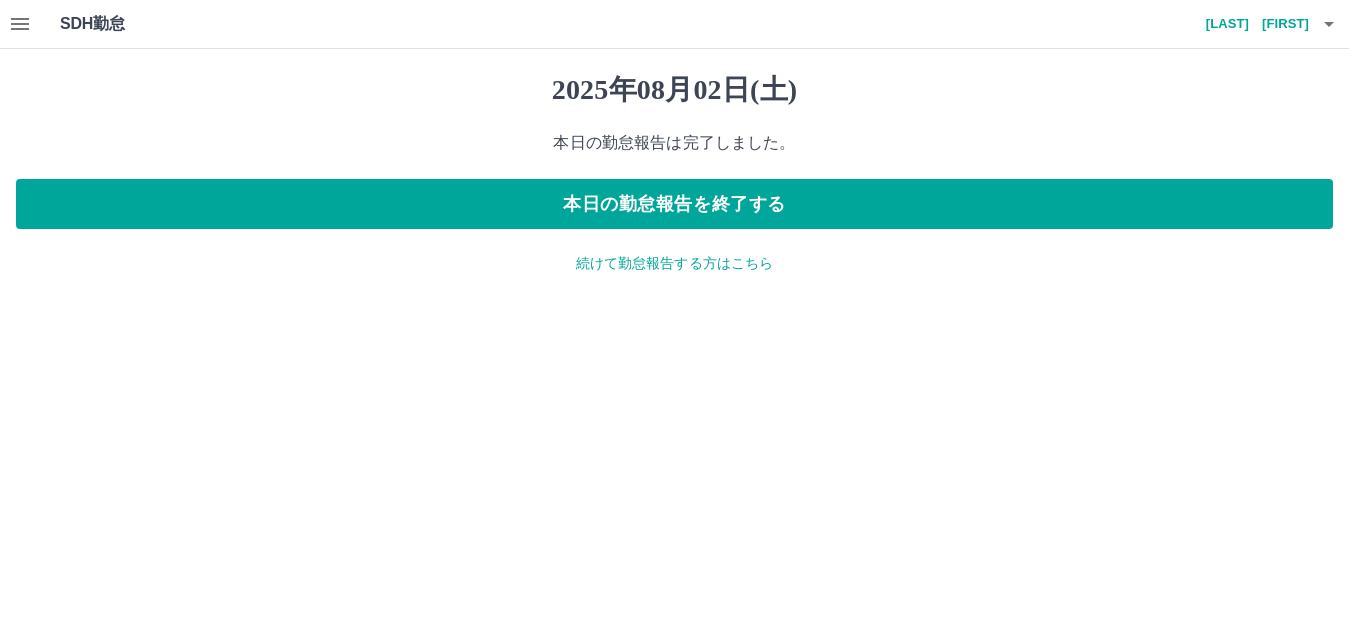 scroll, scrollTop: 0, scrollLeft: 0, axis: both 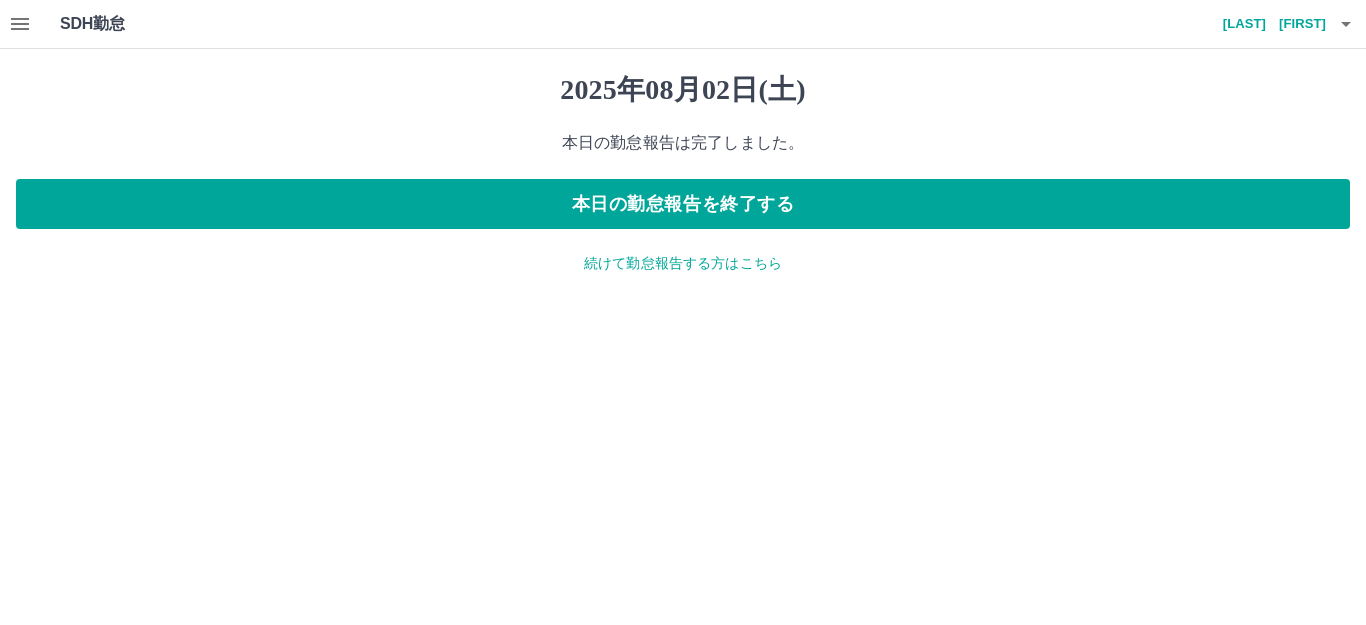 click on "続けて勤怠報告する方はこちら" at bounding box center [683, 263] 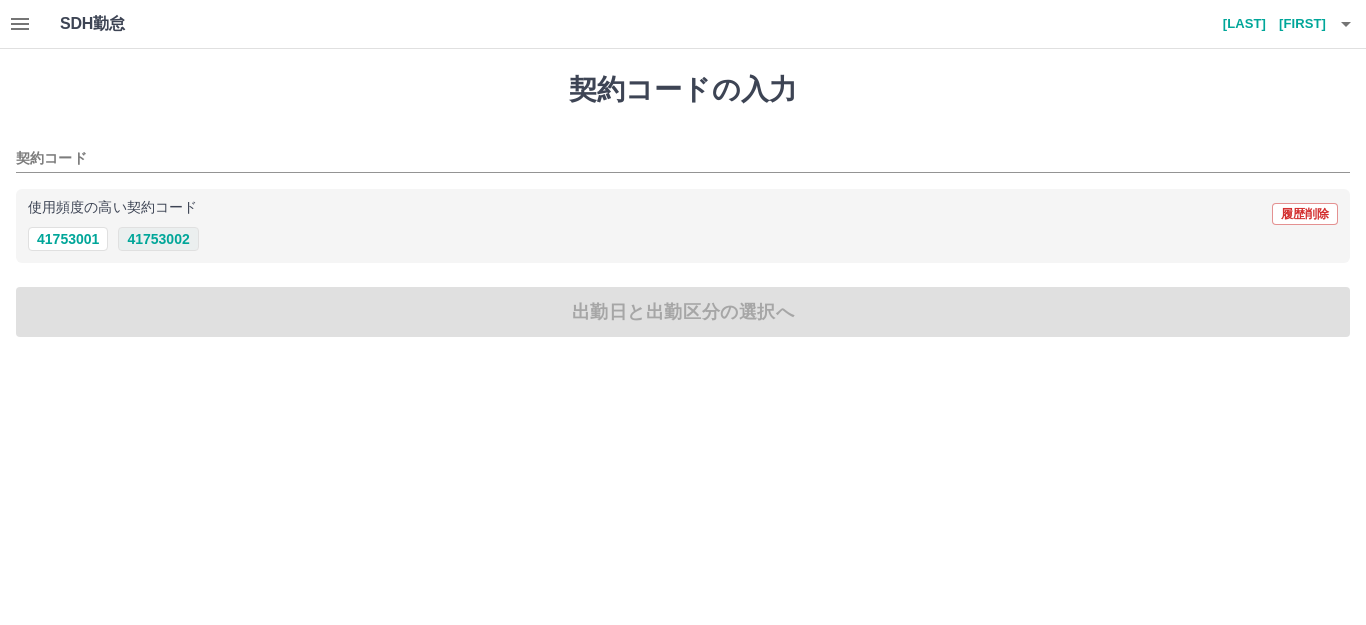 click on "41753002" at bounding box center (158, 239) 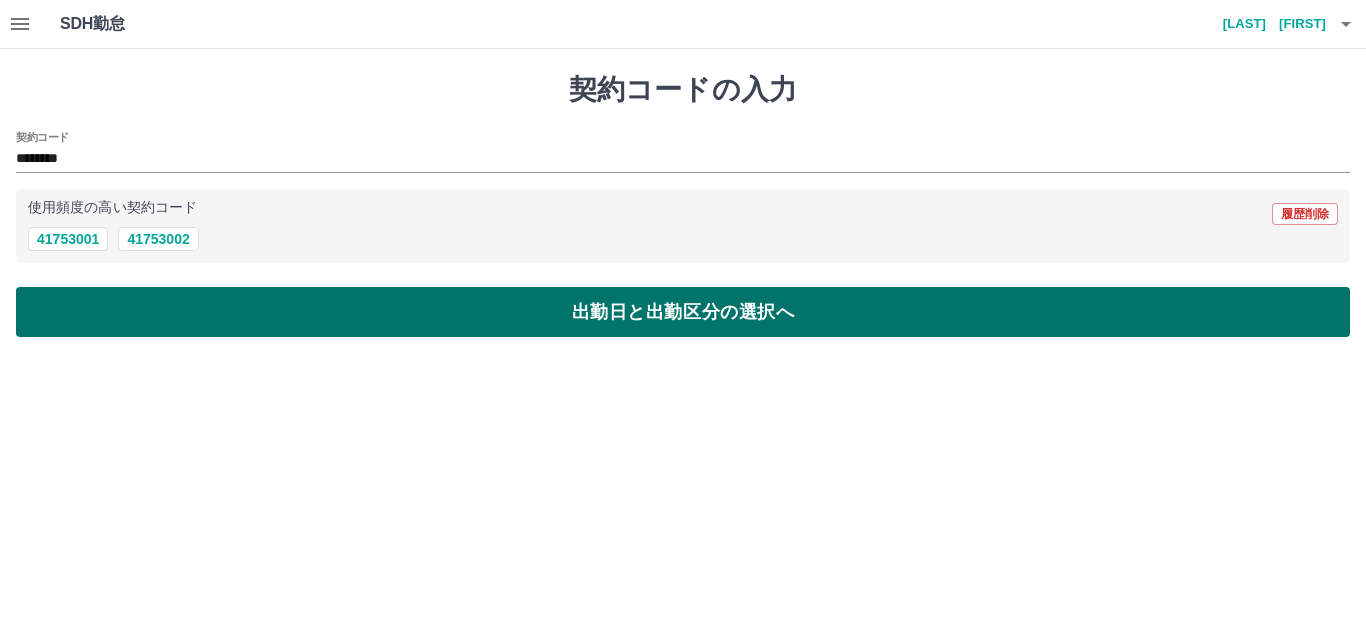 click on "出勤日と出勤区分の選択へ" at bounding box center (683, 312) 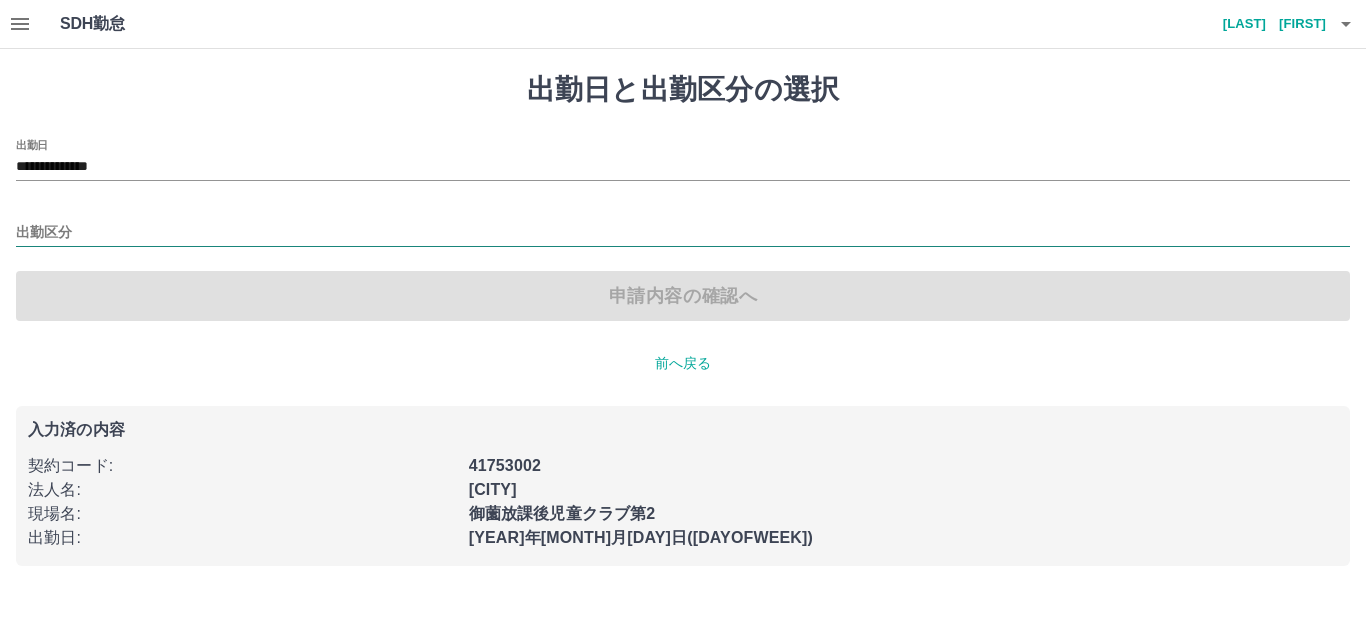 click on "出勤区分" at bounding box center (683, 233) 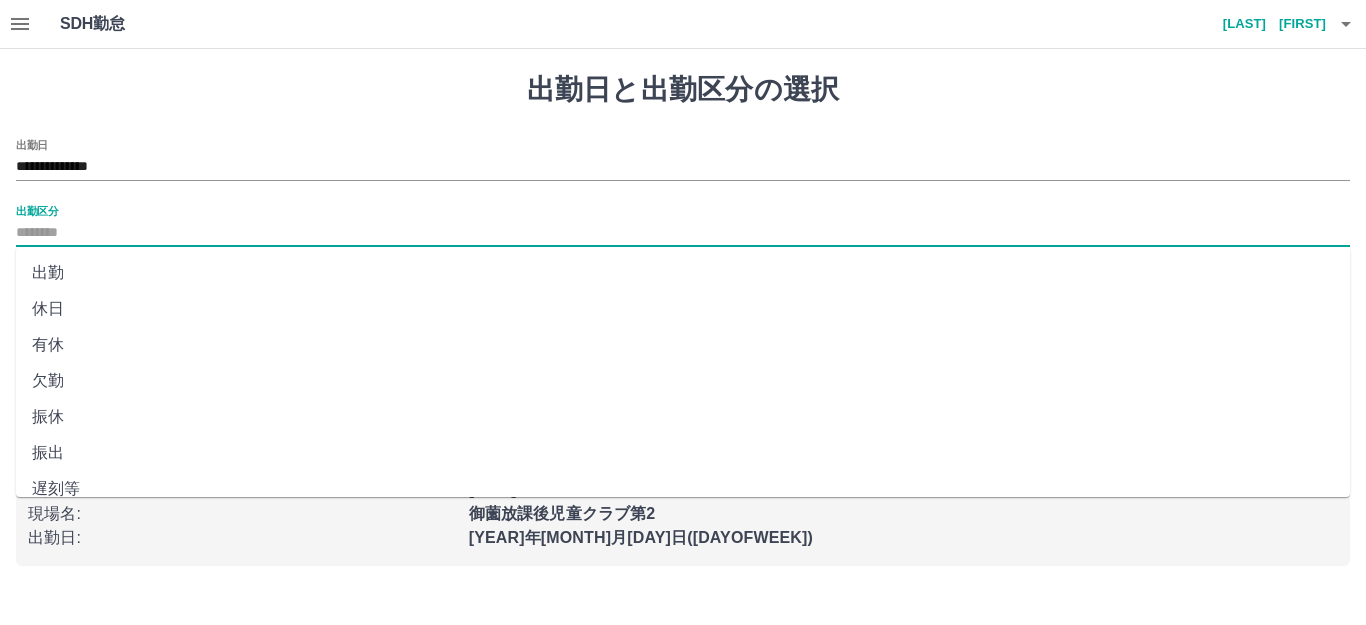 click on "出勤" at bounding box center (683, 273) 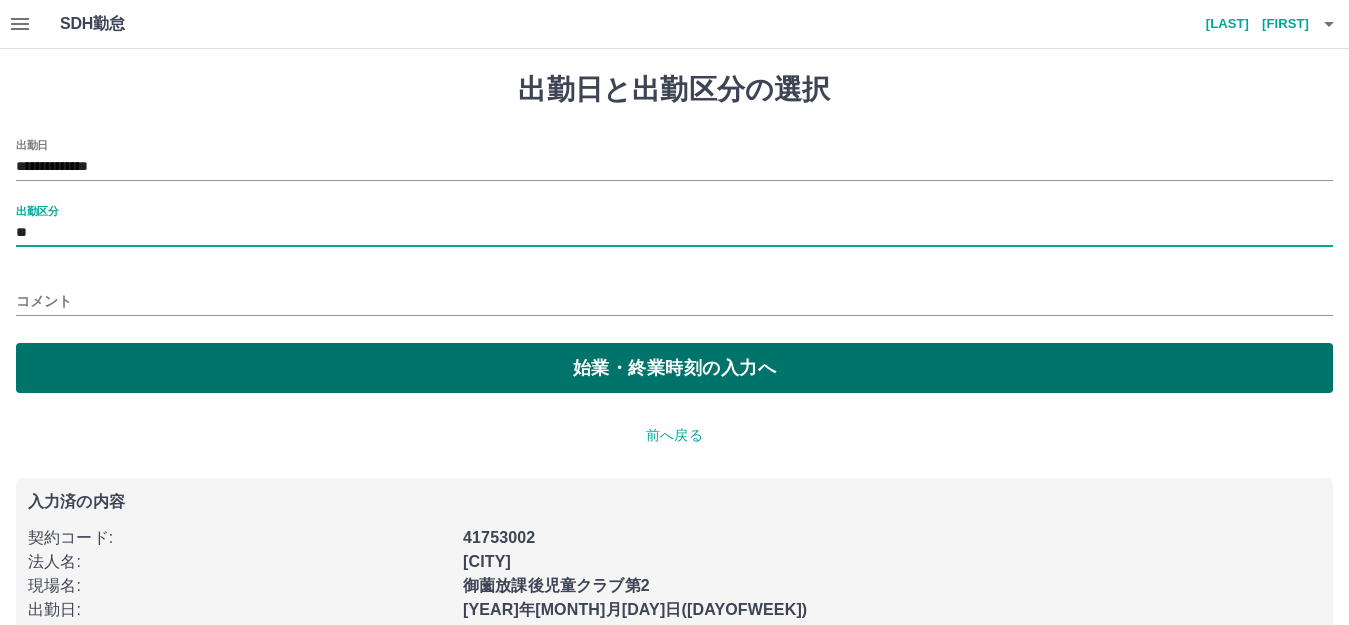 click on "始業・終業時刻の入力へ" at bounding box center (674, 368) 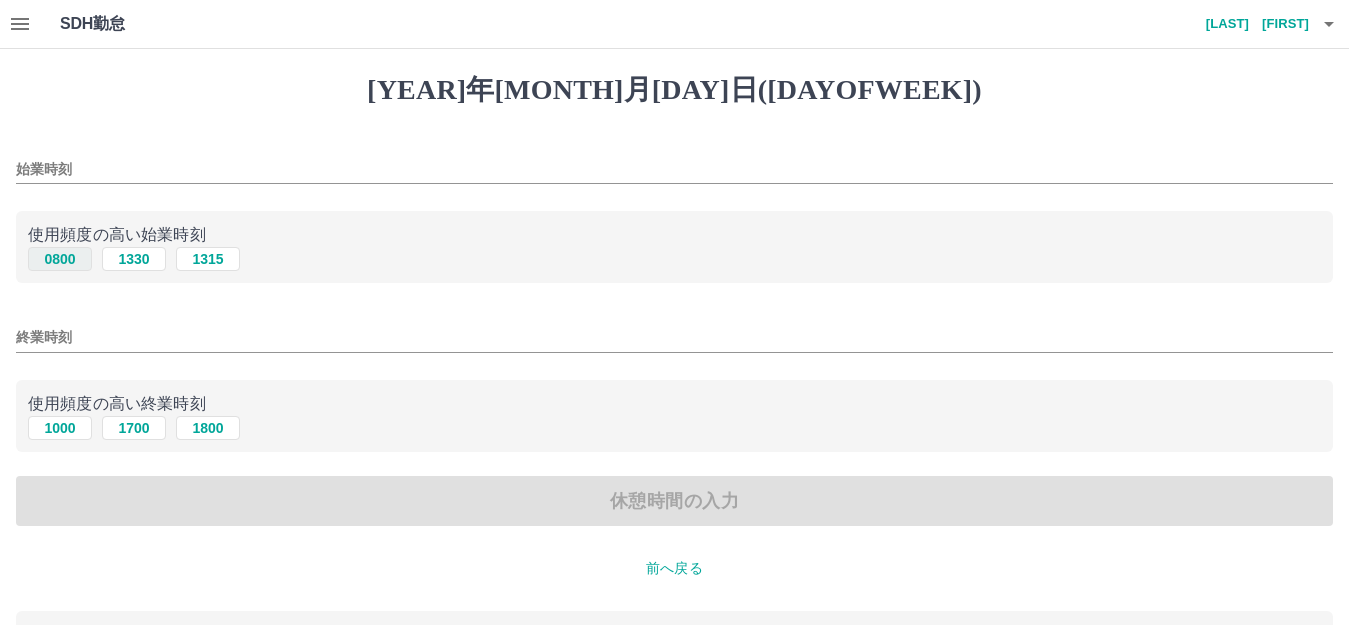 click on "0800" at bounding box center (60, 259) 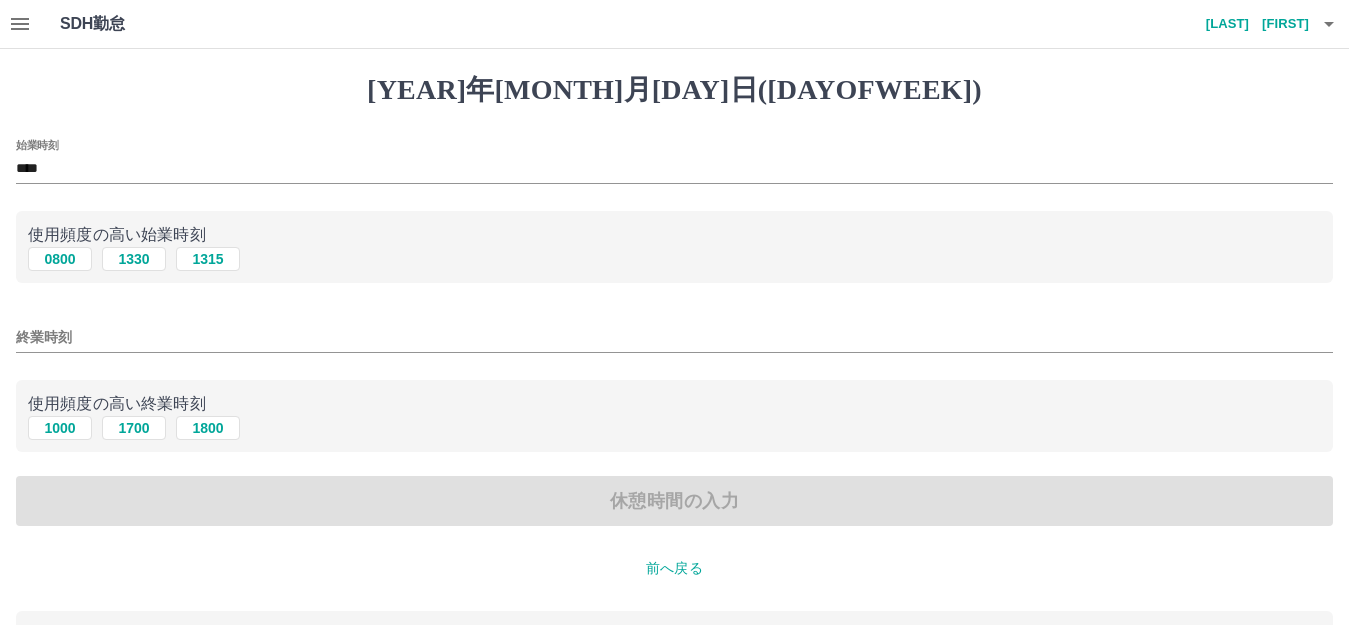 click on "終業時刻" at bounding box center (674, 337) 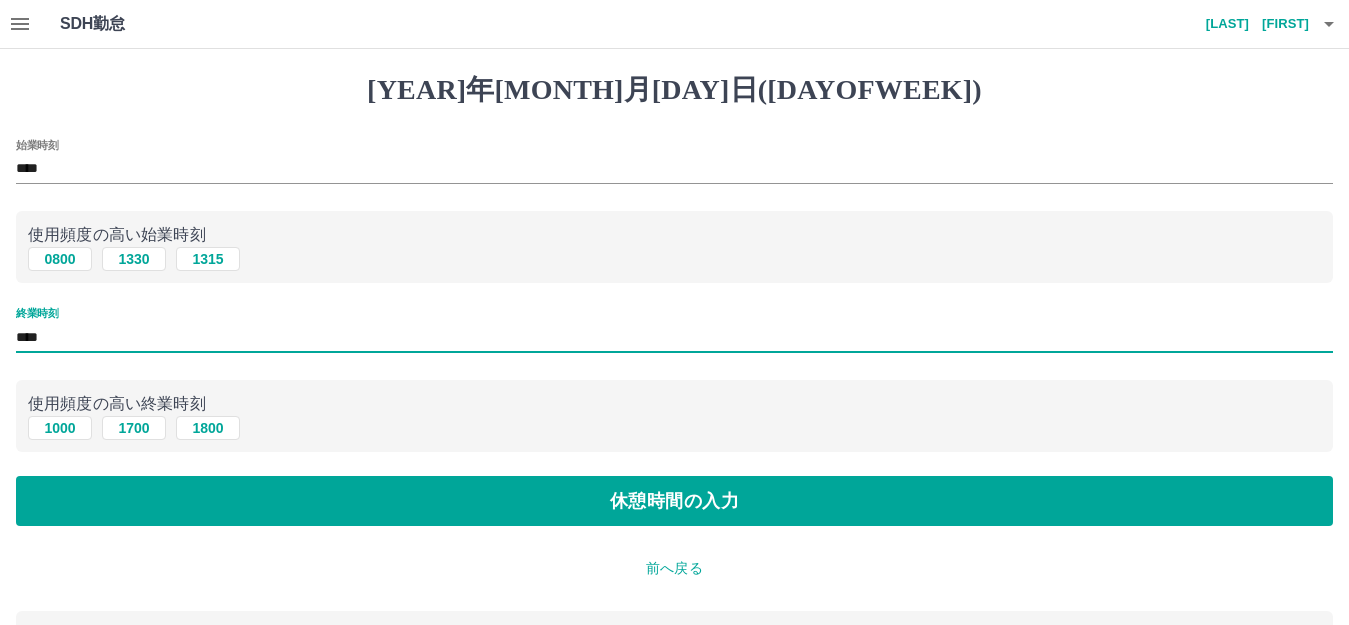 click on "****" at bounding box center (674, 337) 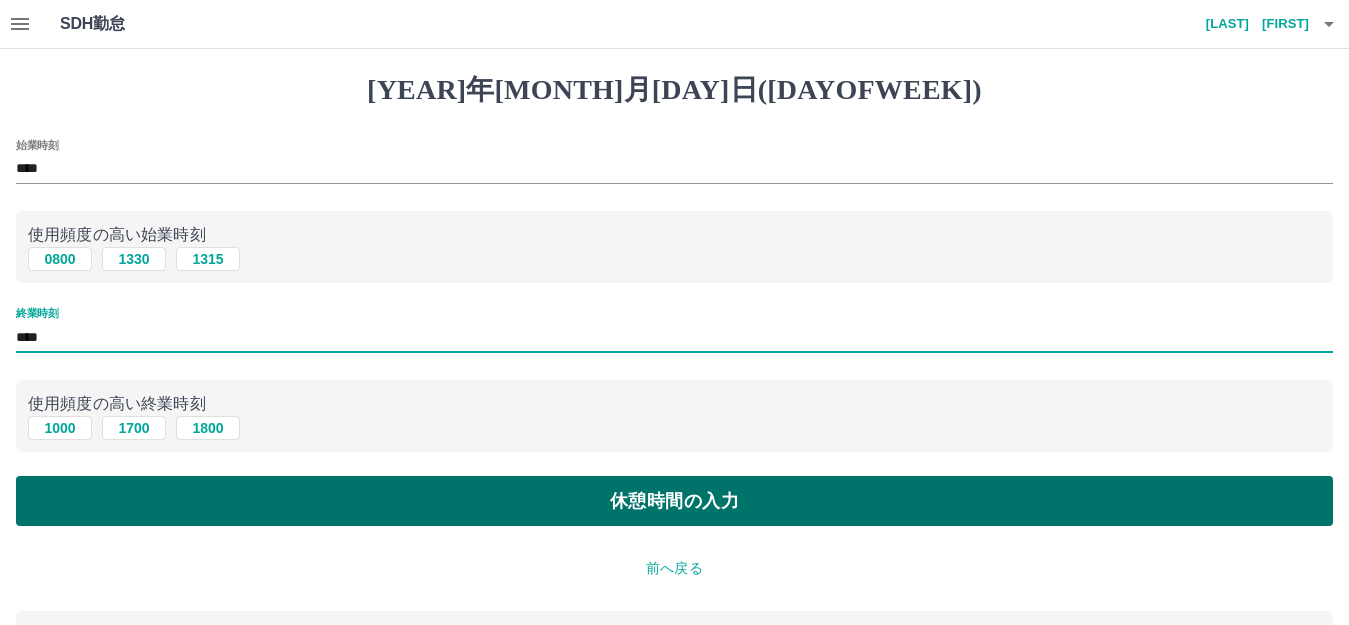 type on "****" 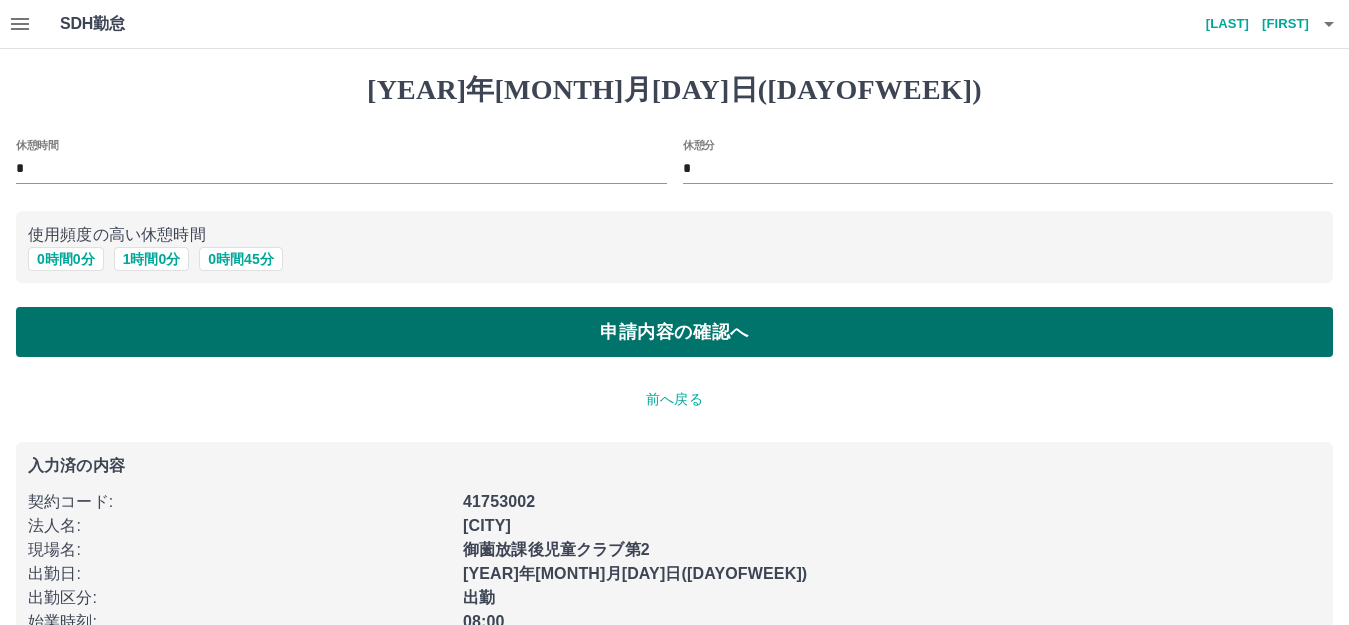 click on "申請内容の確認へ" at bounding box center (674, 332) 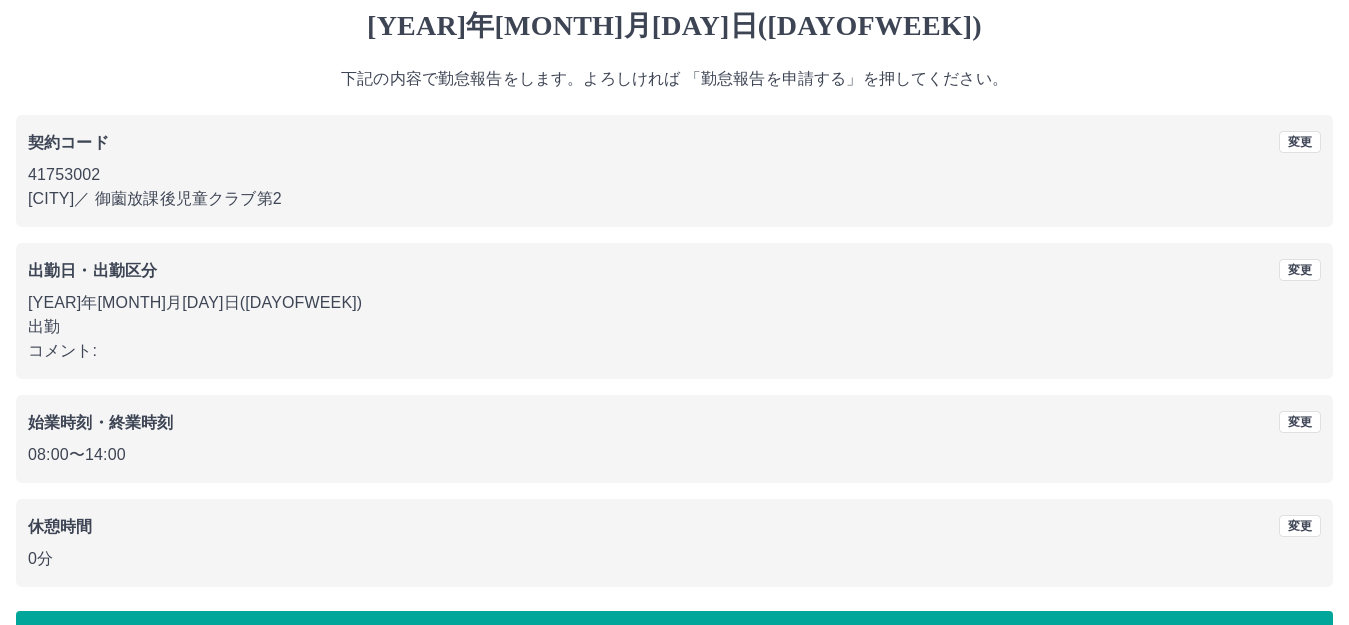scroll, scrollTop: 196, scrollLeft: 0, axis: vertical 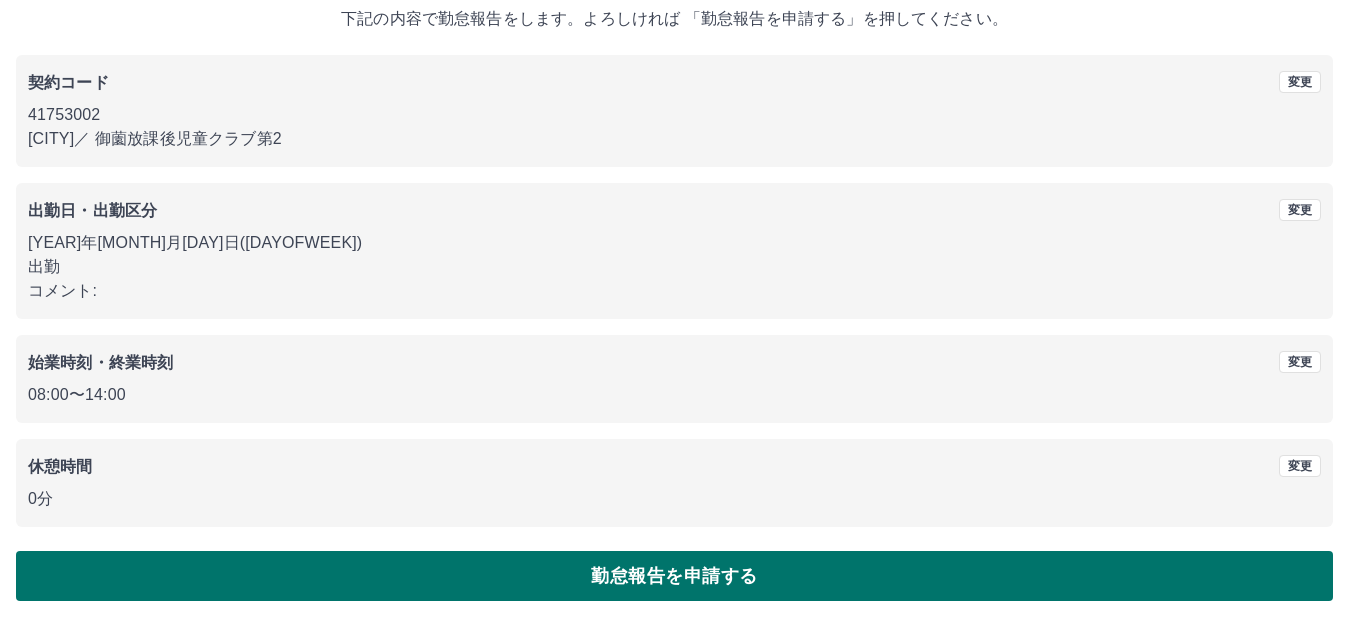 click on "勤怠報告を申請する" at bounding box center [674, 576] 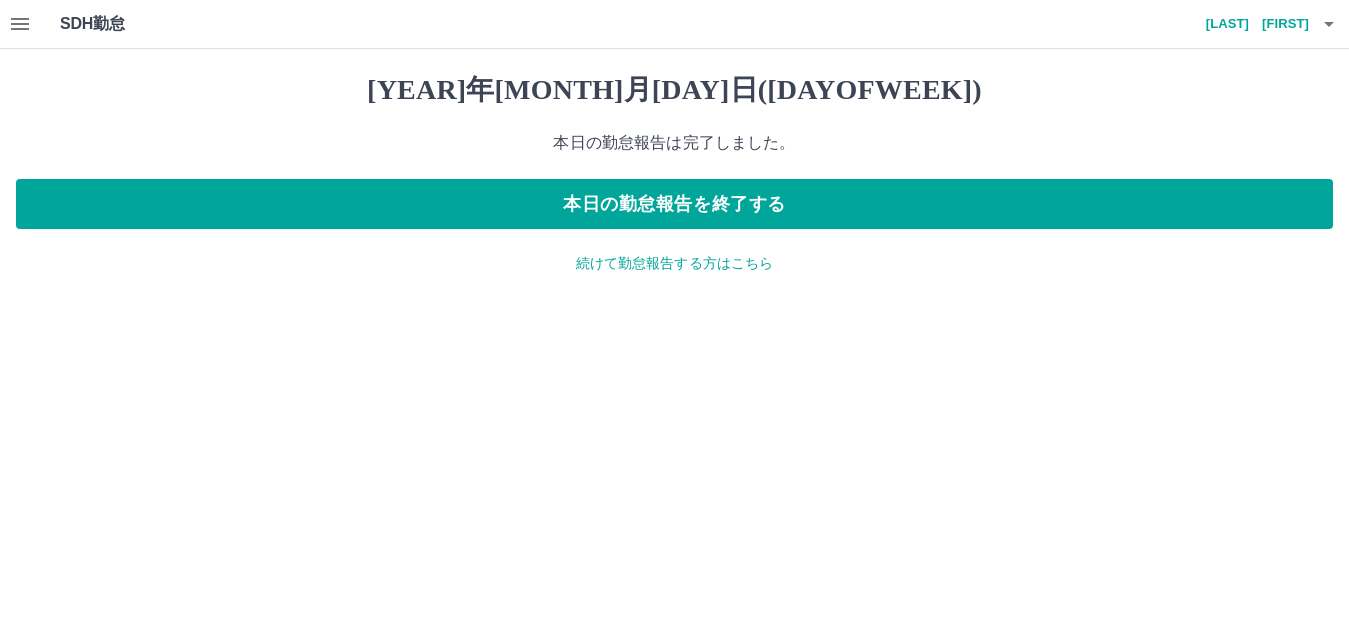 scroll, scrollTop: 0, scrollLeft: 0, axis: both 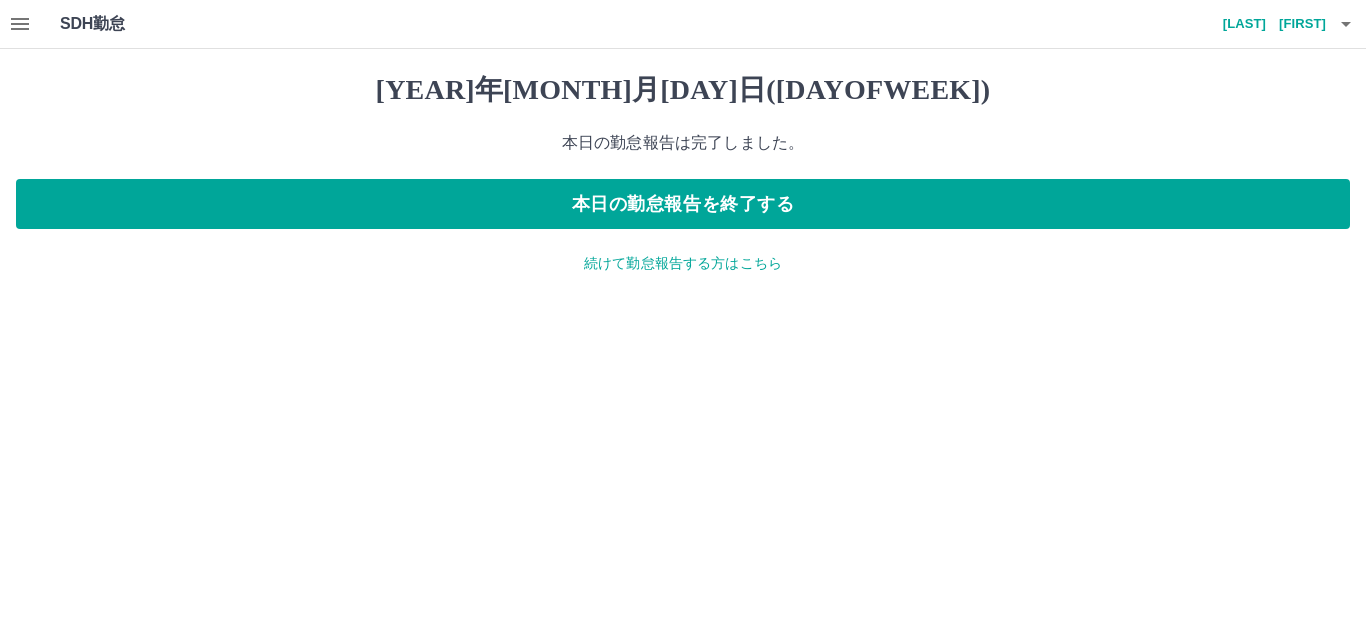 click 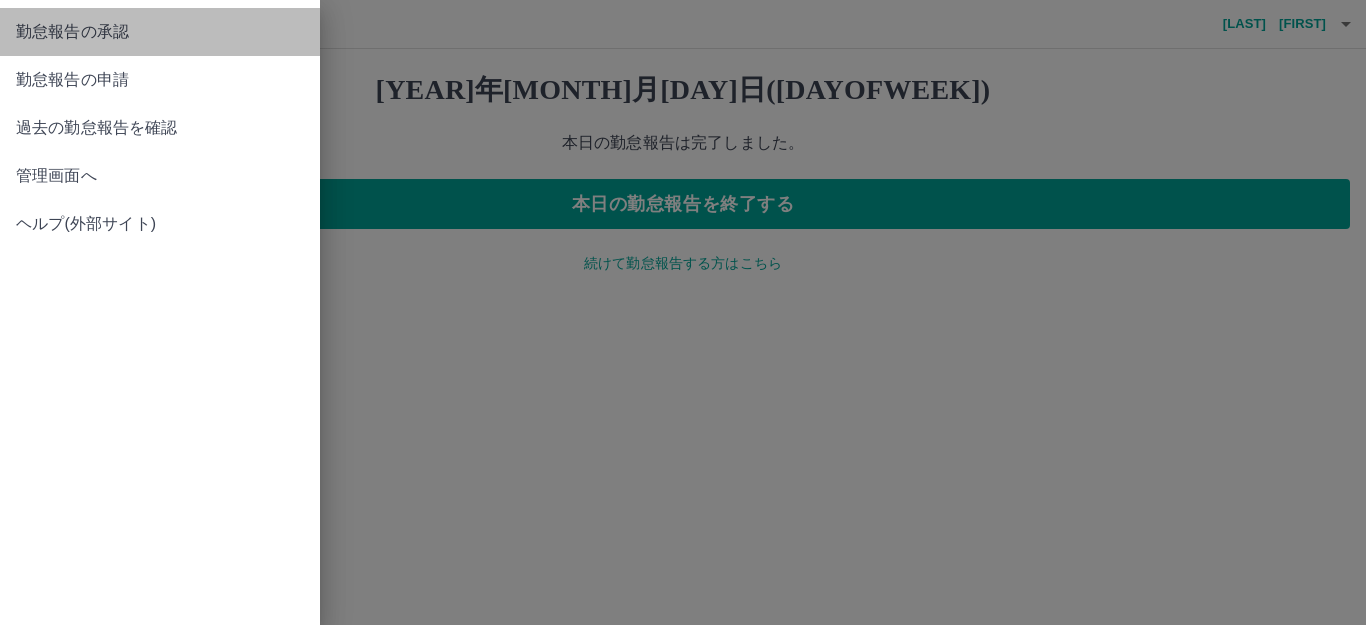click on "勤怠報告の承認" at bounding box center [160, 32] 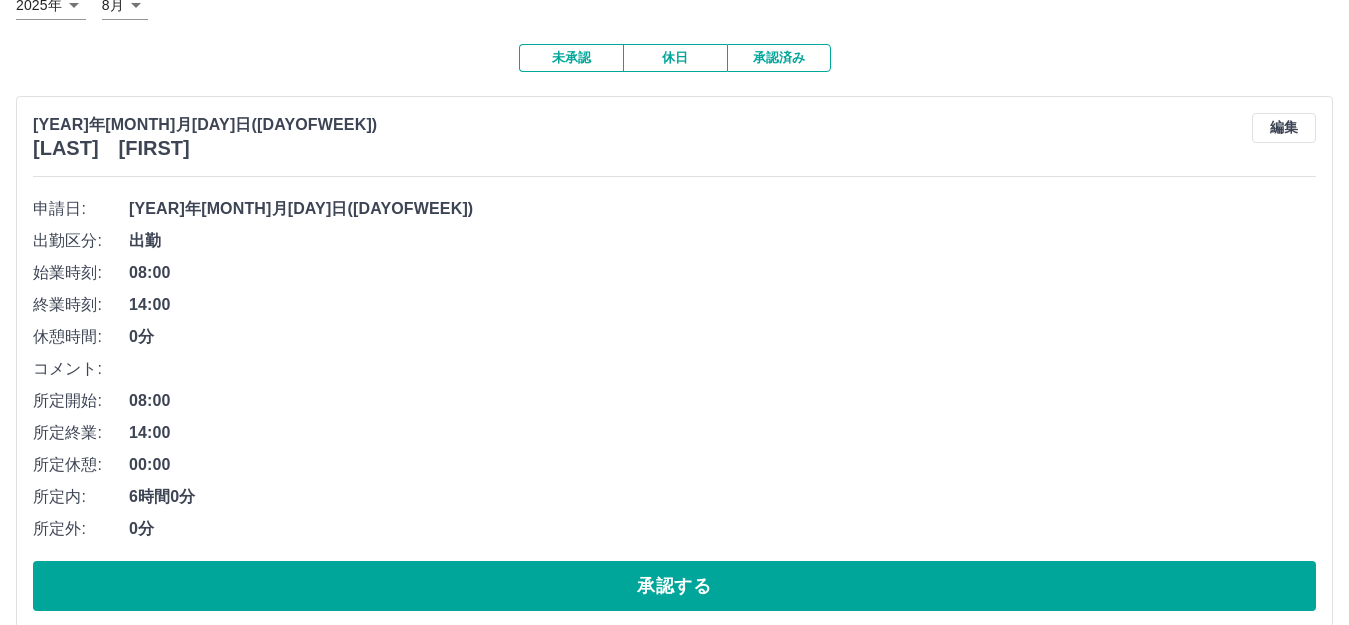 scroll, scrollTop: 400, scrollLeft: 0, axis: vertical 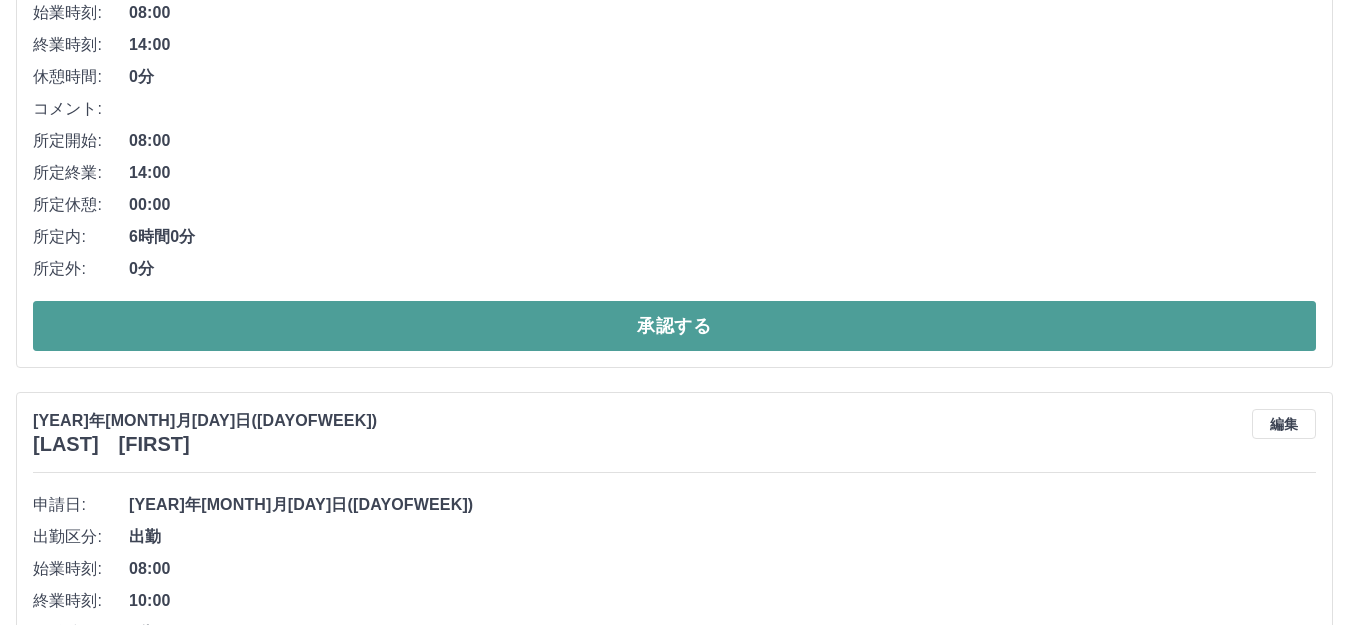click on "承認する" at bounding box center (674, 326) 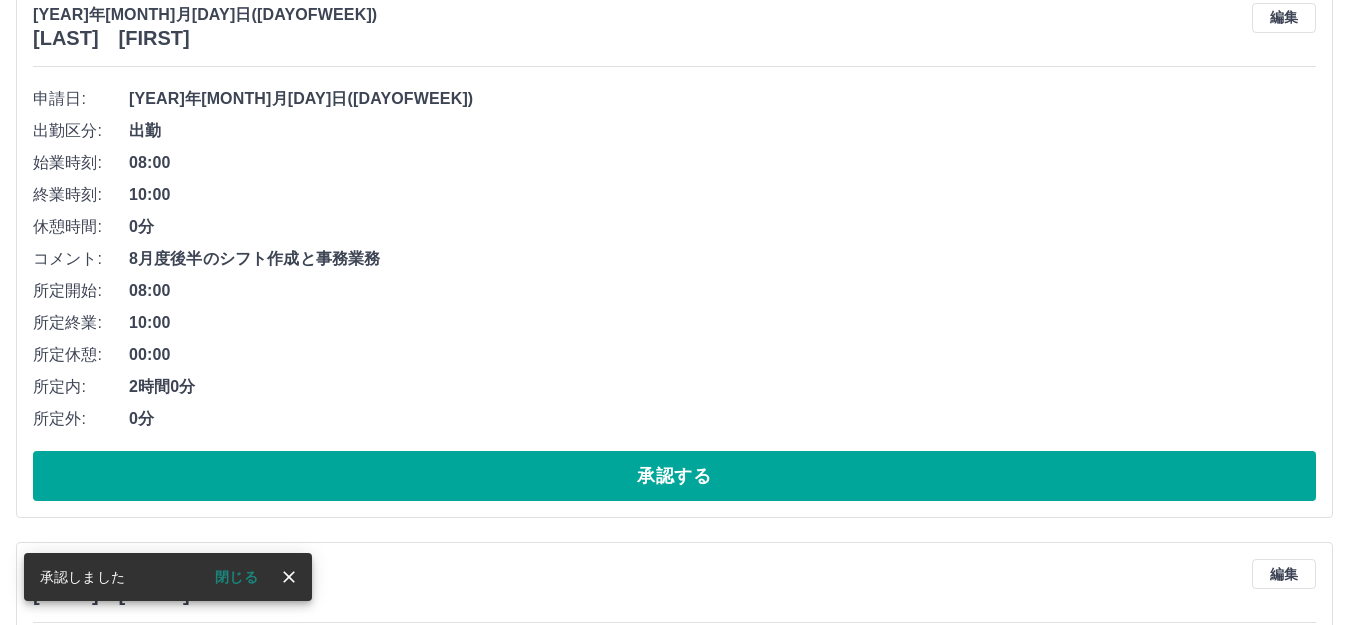 scroll, scrollTop: 300, scrollLeft: 0, axis: vertical 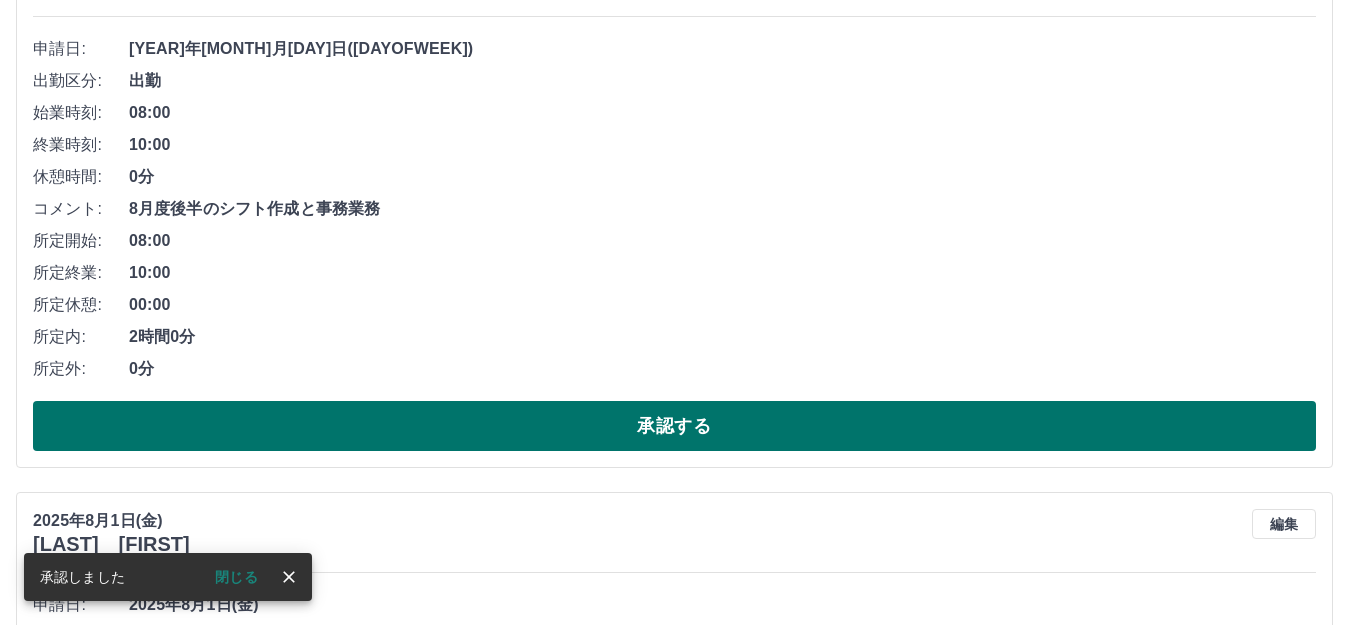 click on "承認する" at bounding box center [674, 426] 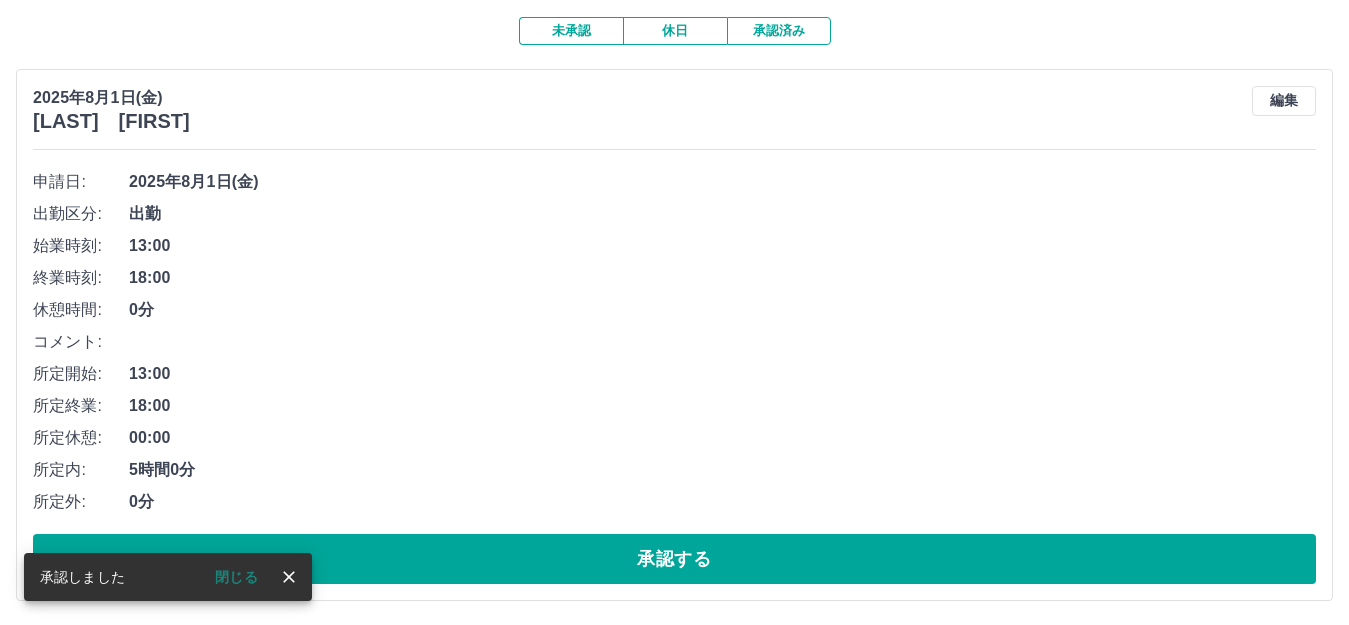 scroll, scrollTop: 248, scrollLeft: 0, axis: vertical 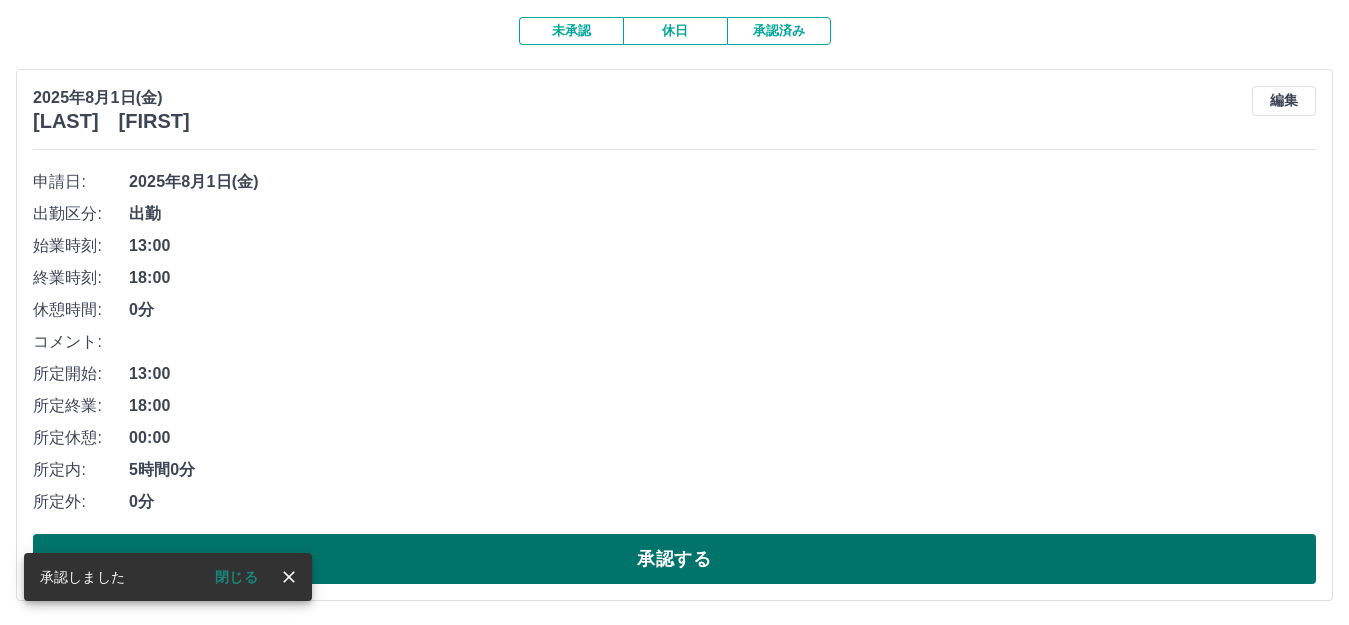 click on "承認する" at bounding box center (674, 559) 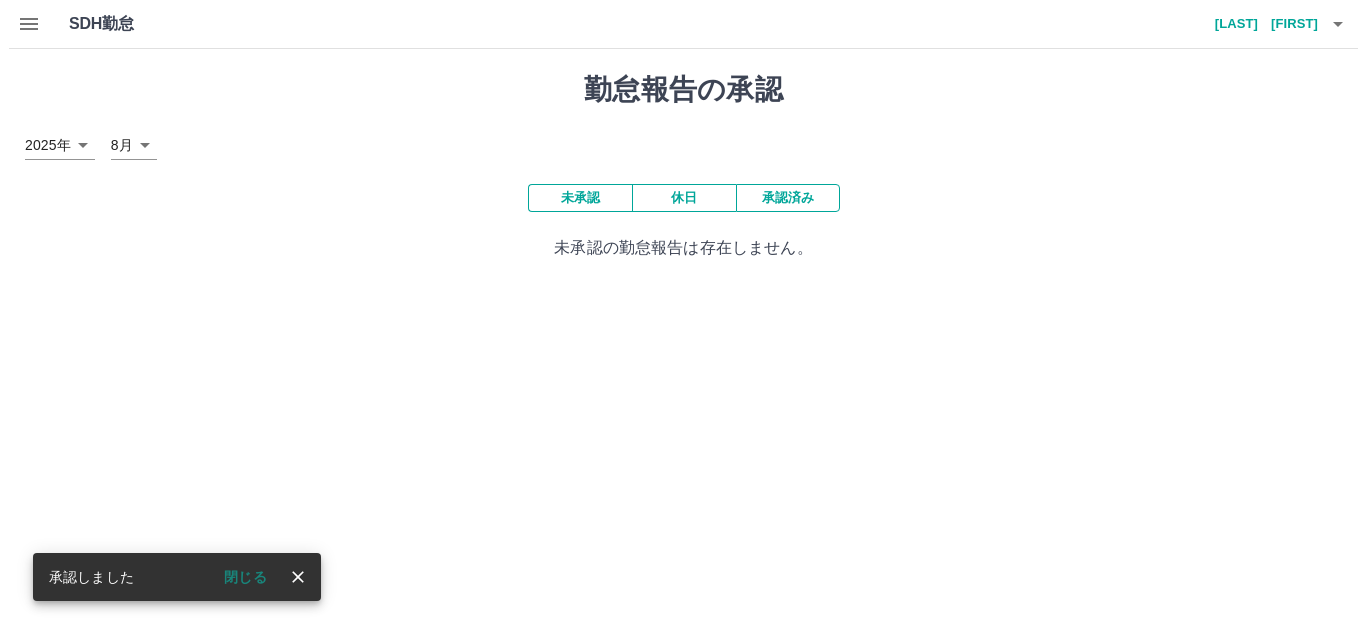 scroll, scrollTop: 0, scrollLeft: 0, axis: both 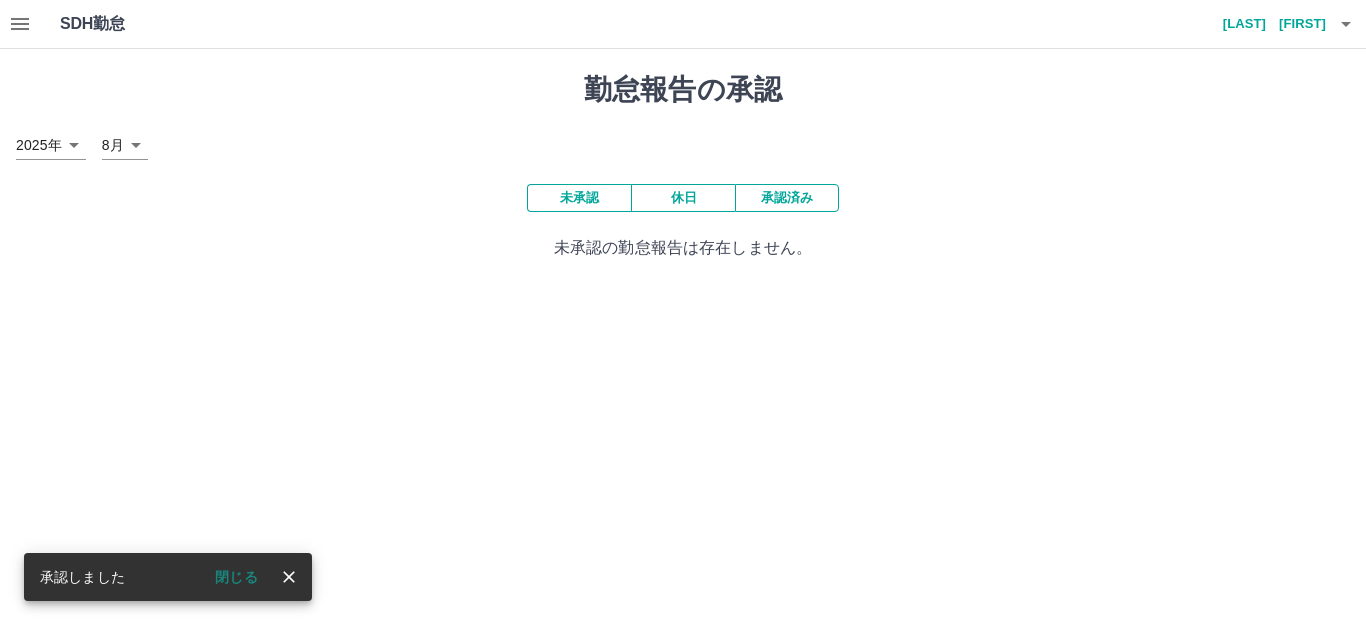 click 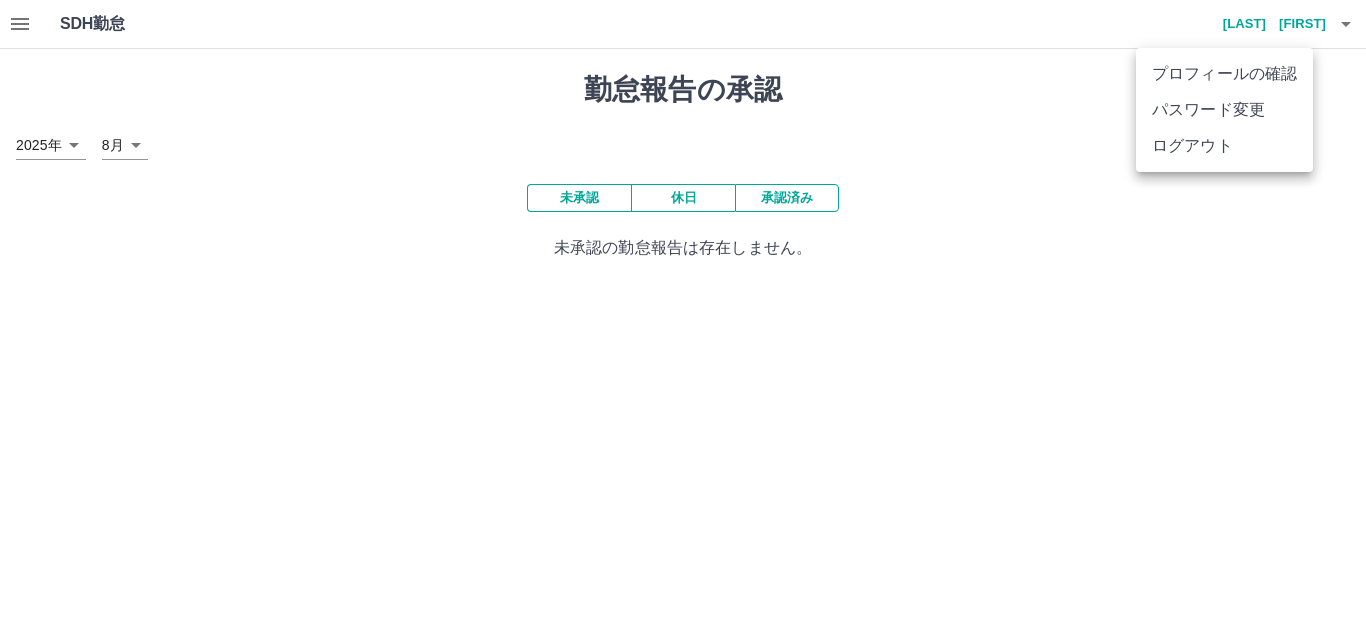 click on "ログアウト" at bounding box center [1224, 146] 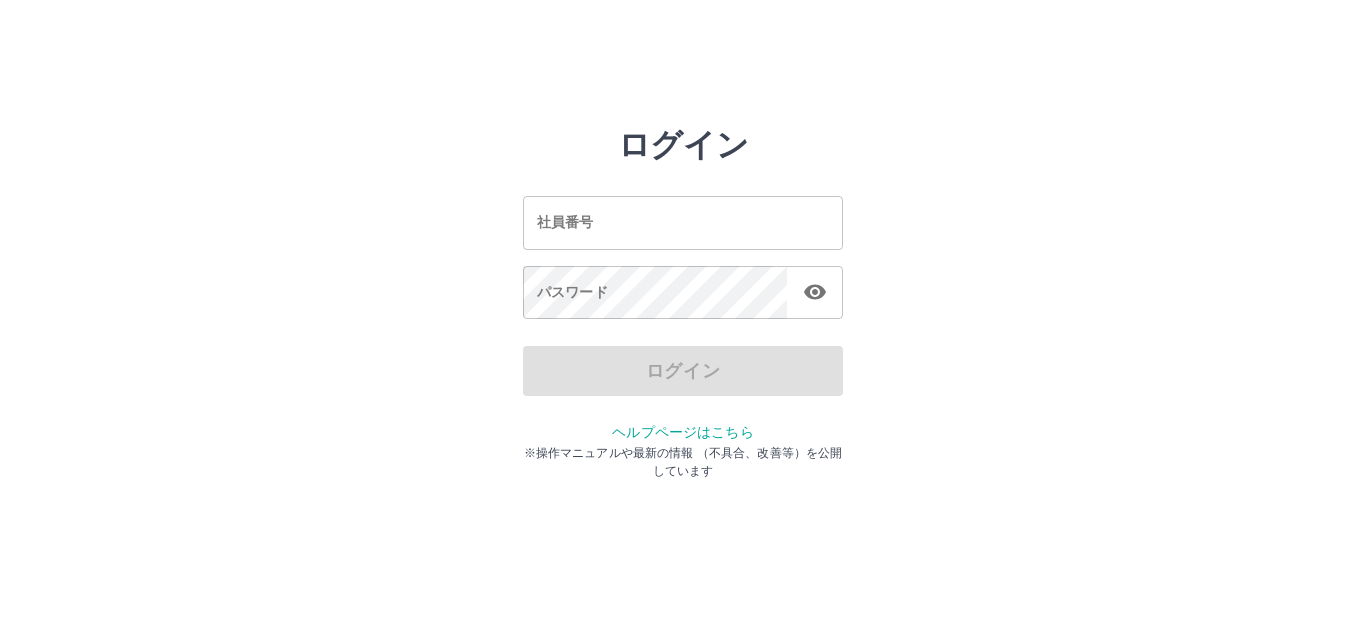 scroll, scrollTop: 0, scrollLeft: 0, axis: both 